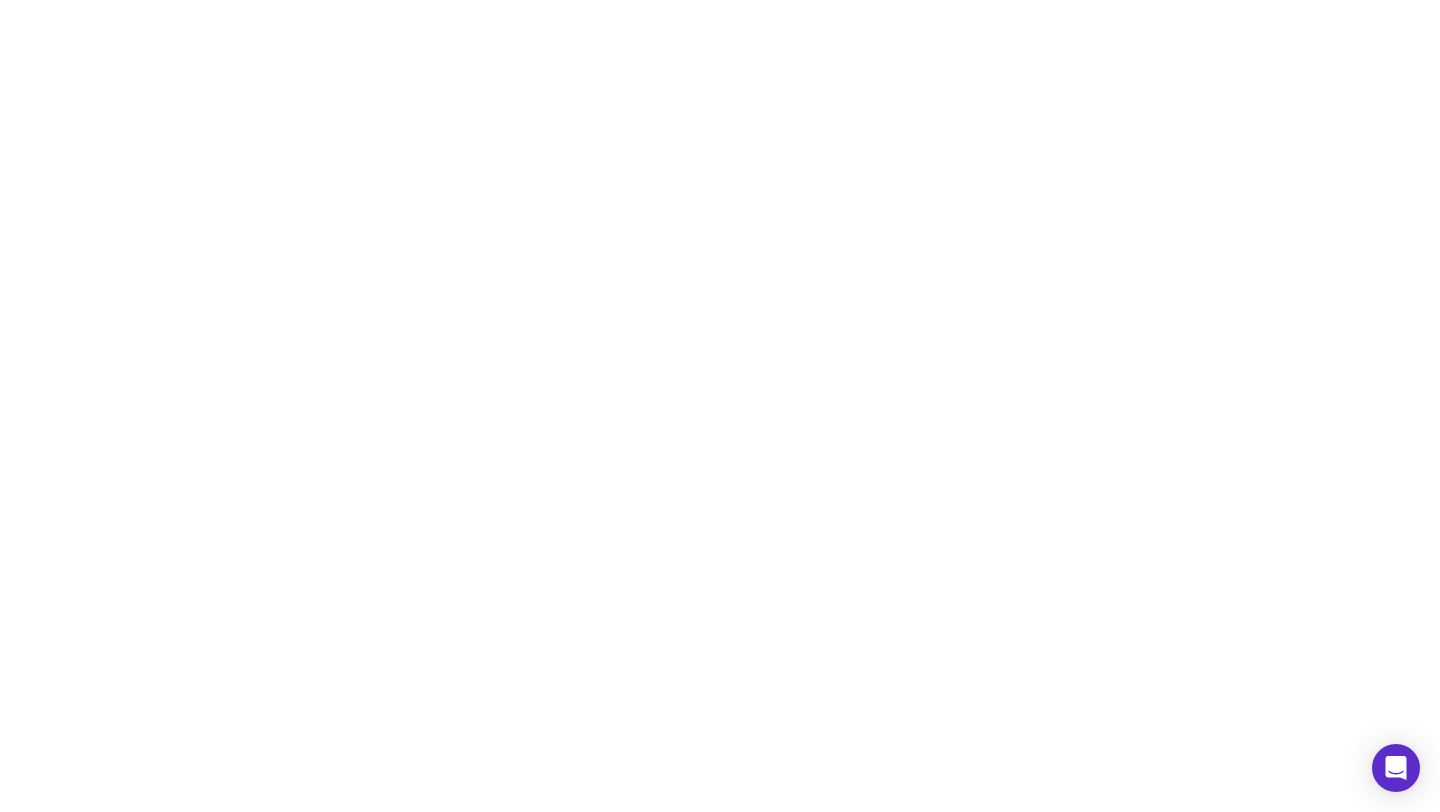 scroll, scrollTop: 0, scrollLeft: 0, axis: both 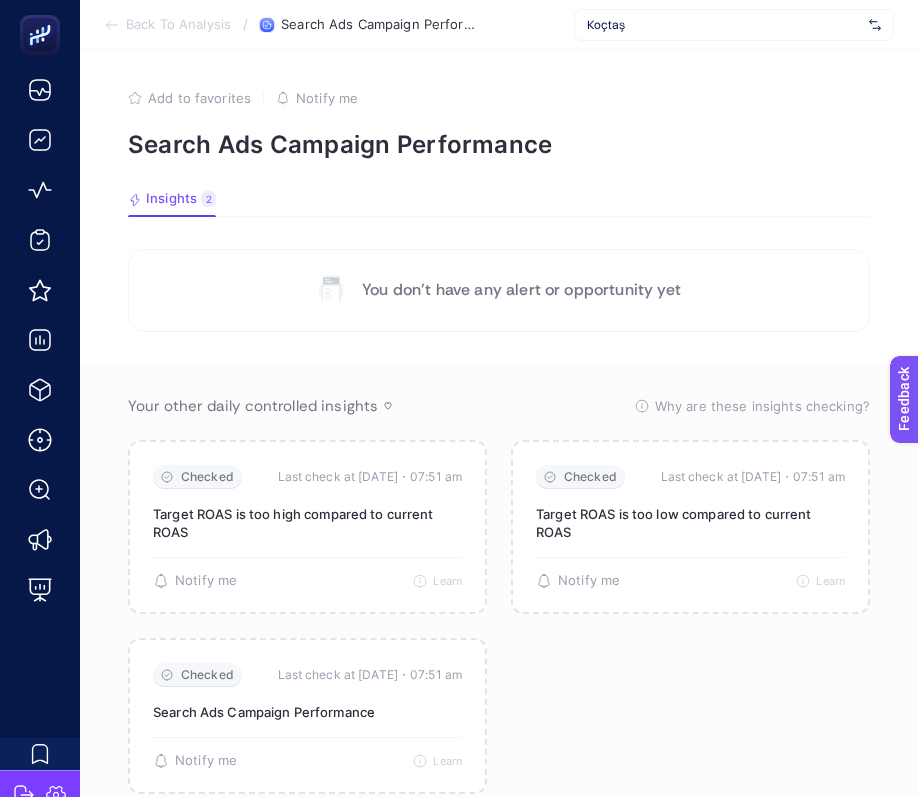 click on "Koçtaş" at bounding box center [724, 25] 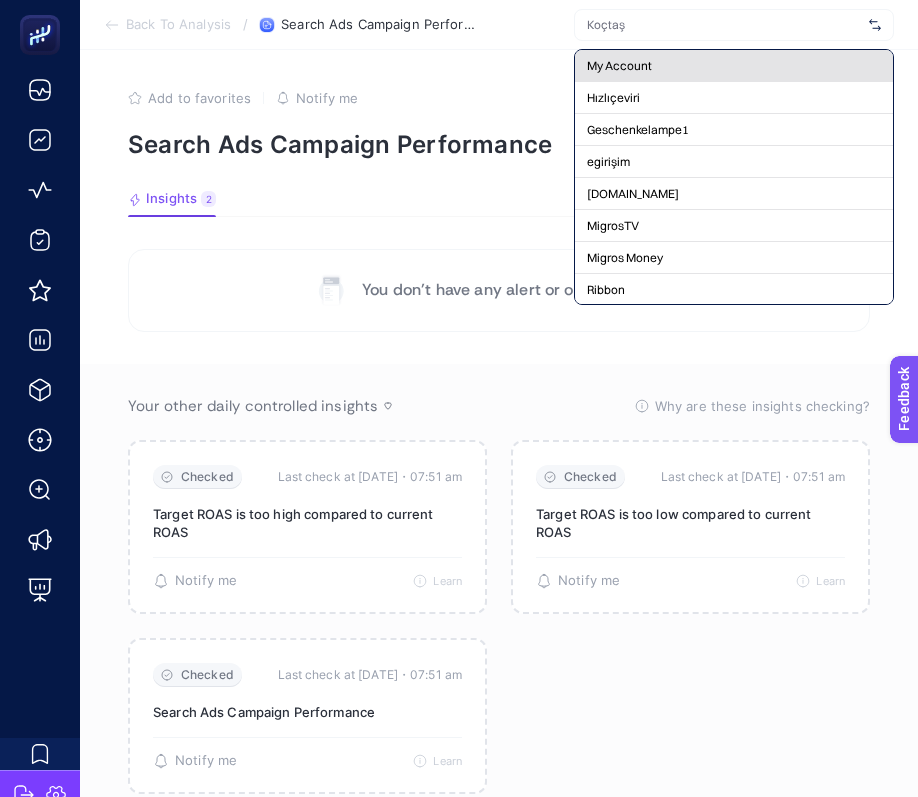 click on "My Account" 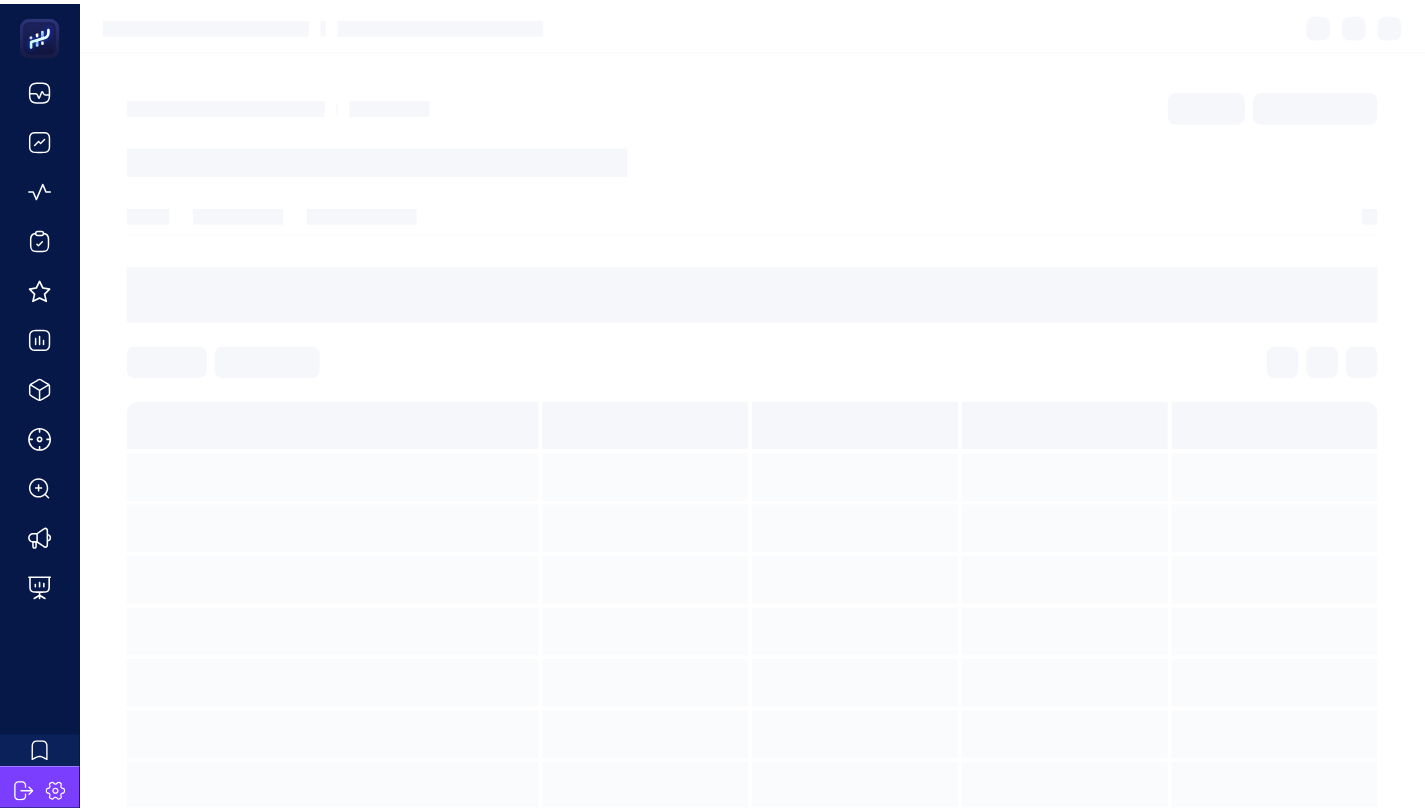 scroll, scrollTop: 0, scrollLeft: 0, axis: both 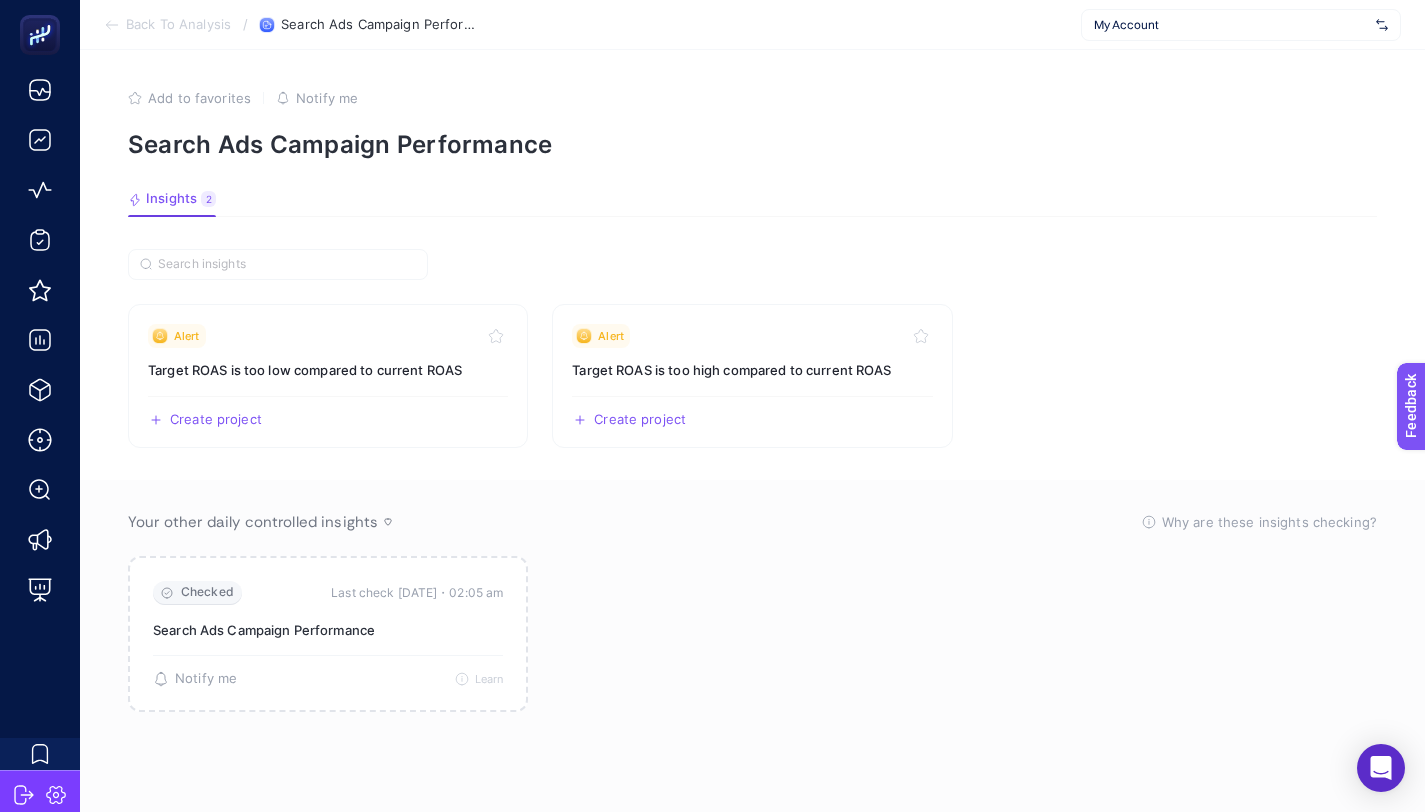 click on "My Account" at bounding box center (1231, 25) 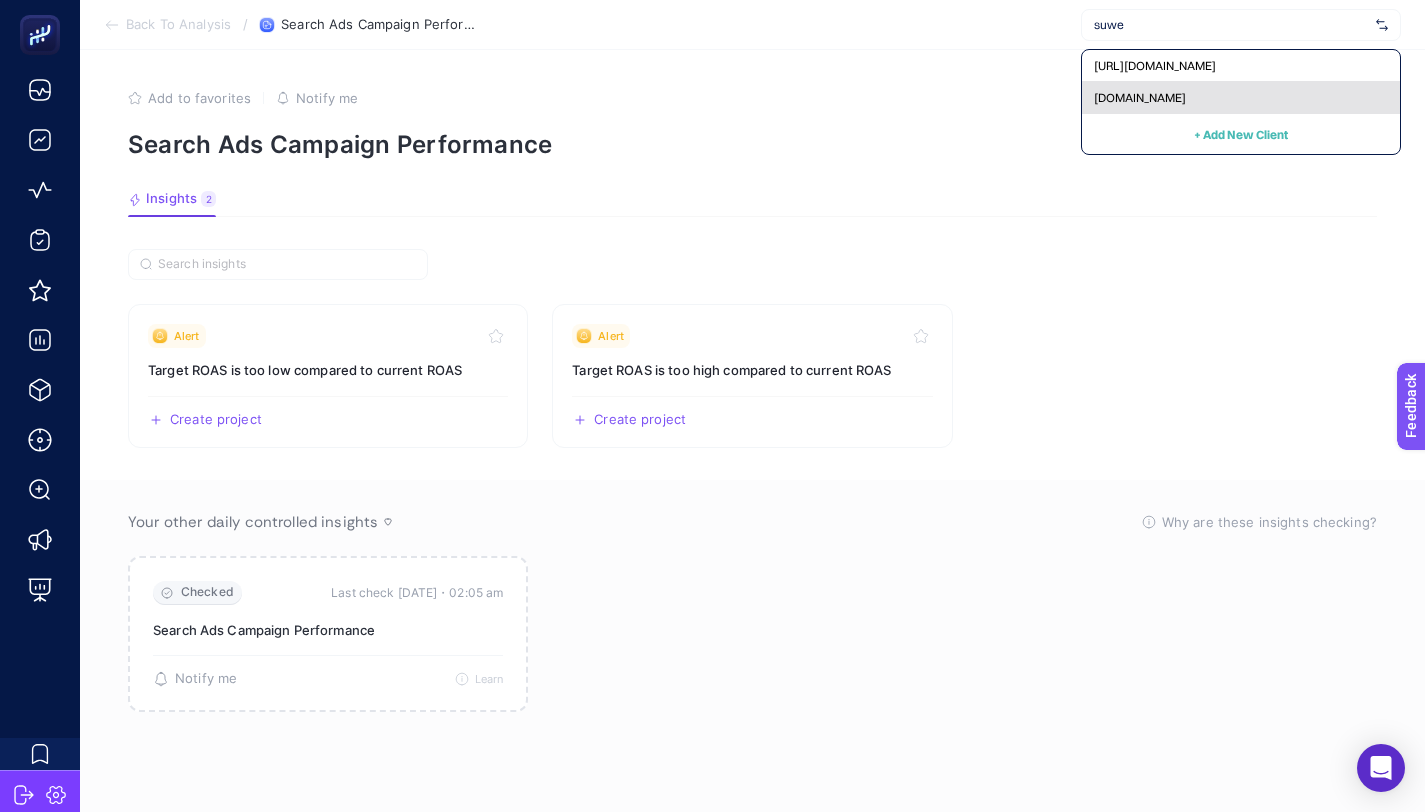 type on "suwe" 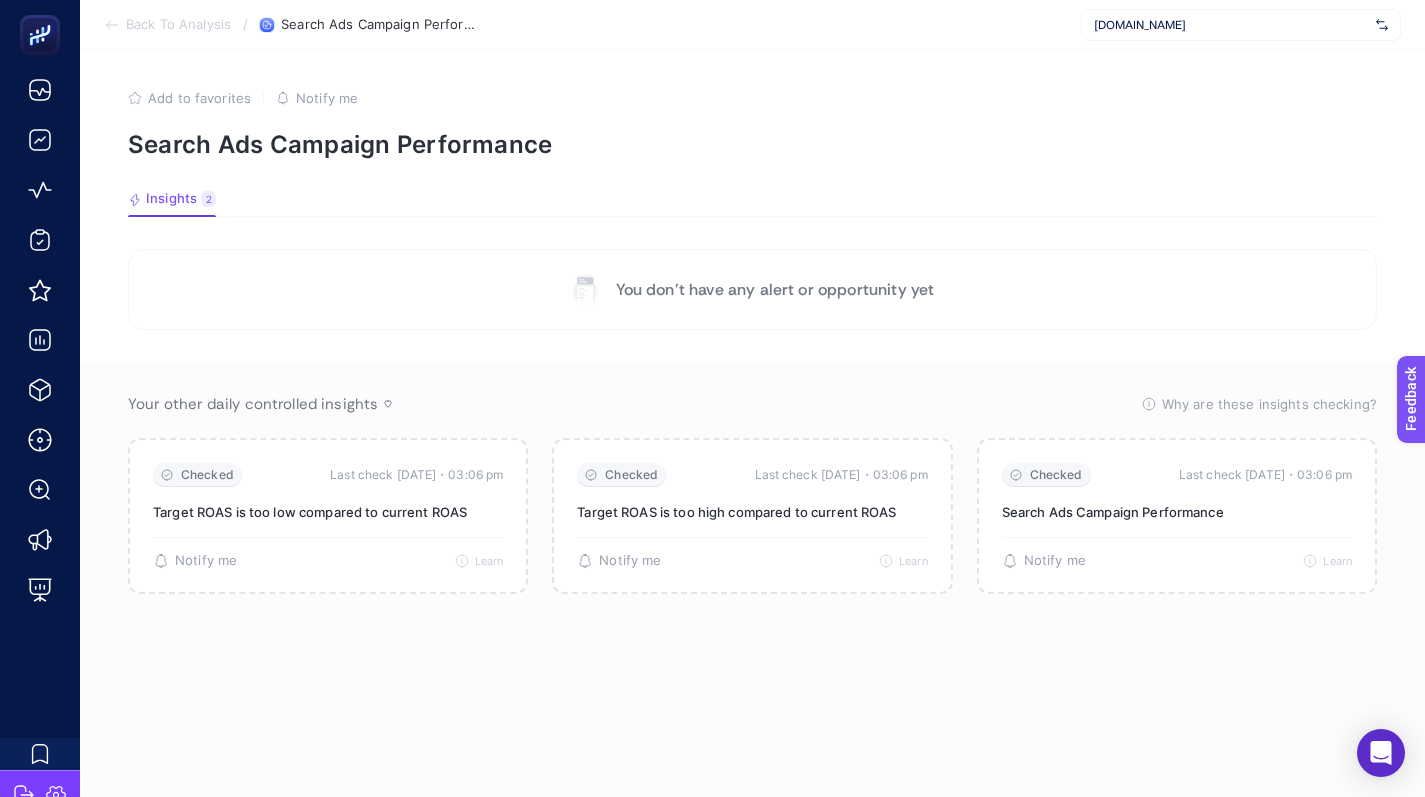 click on "www.suwen.com.tr" at bounding box center (1231, 25) 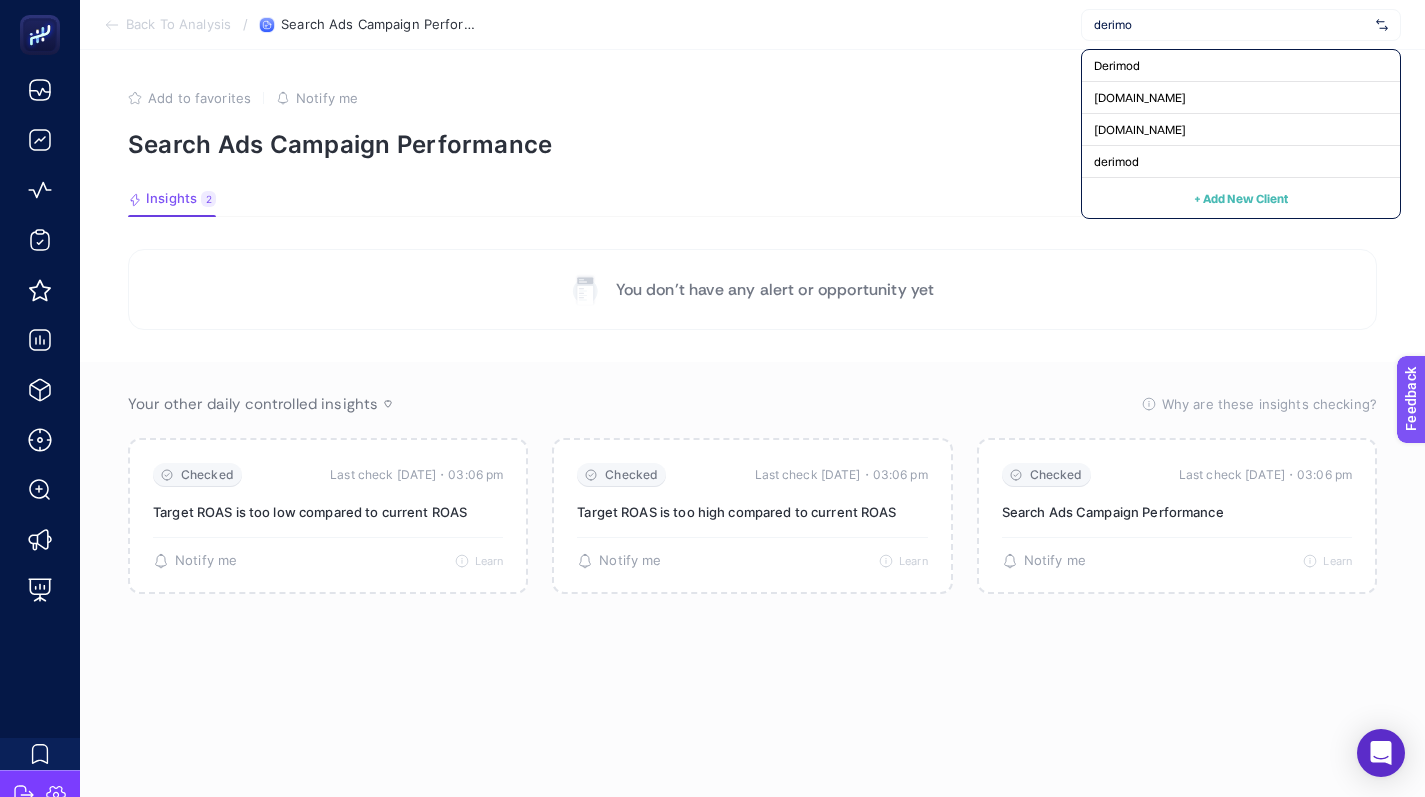 type on "derimod" 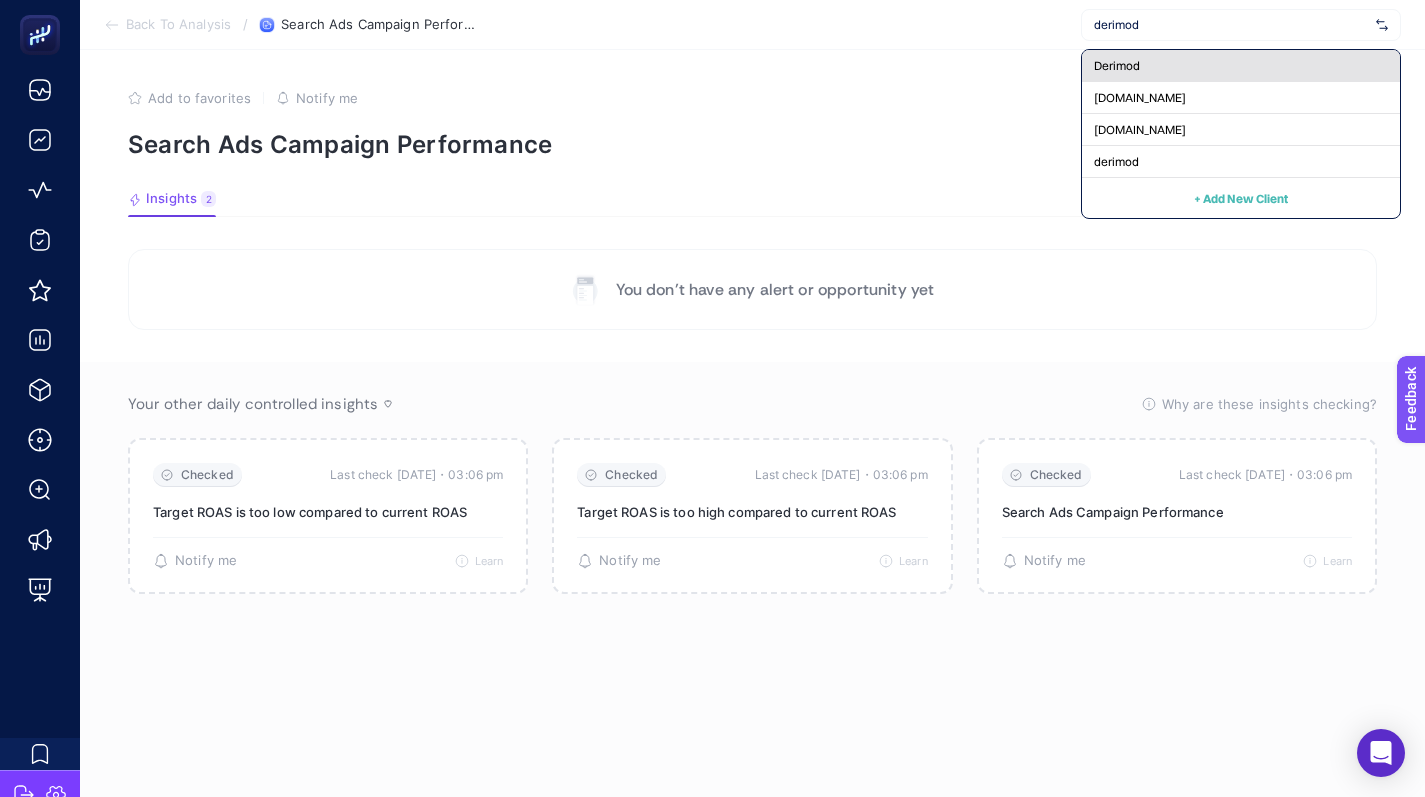 click on "Derimod" 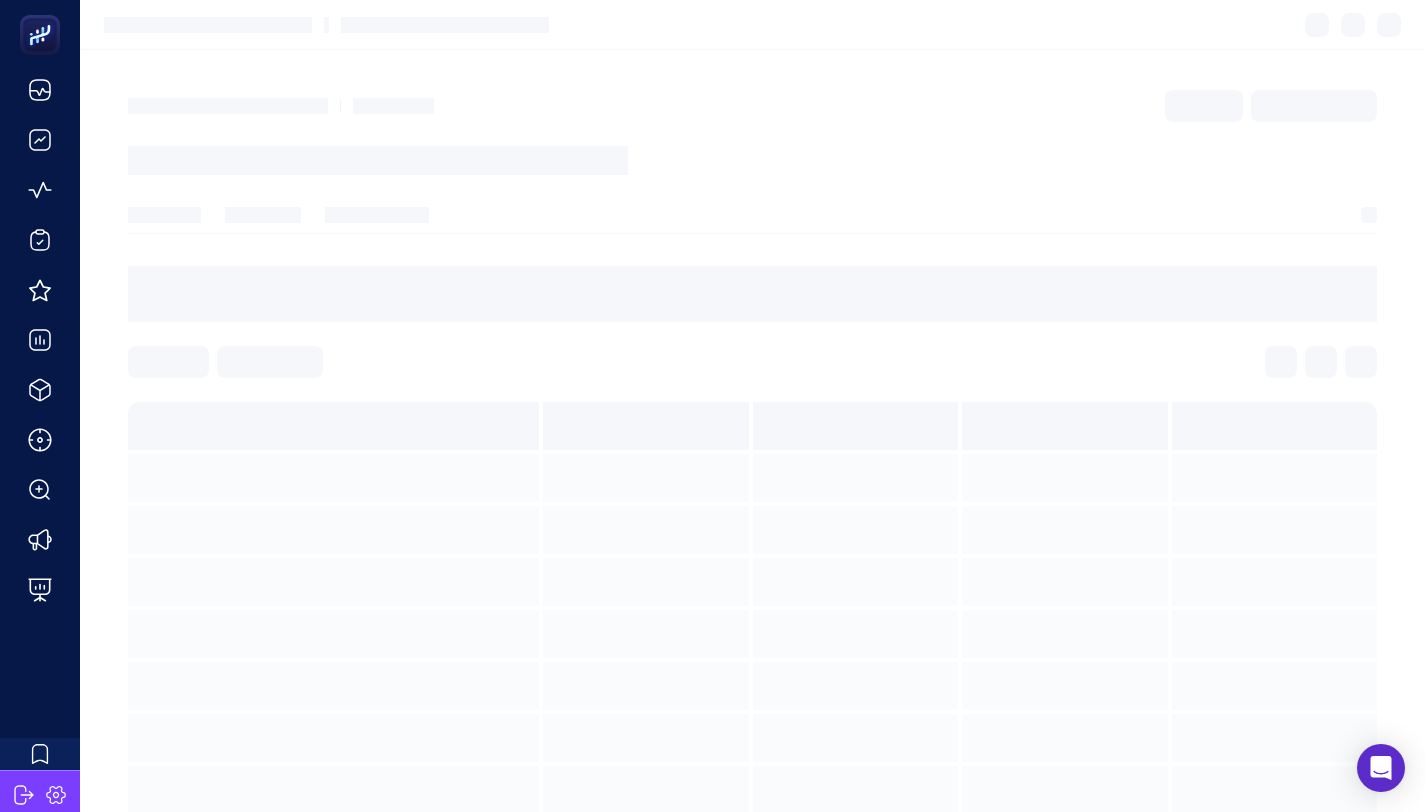 scroll, scrollTop: 0, scrollLeft: 0, axis: both 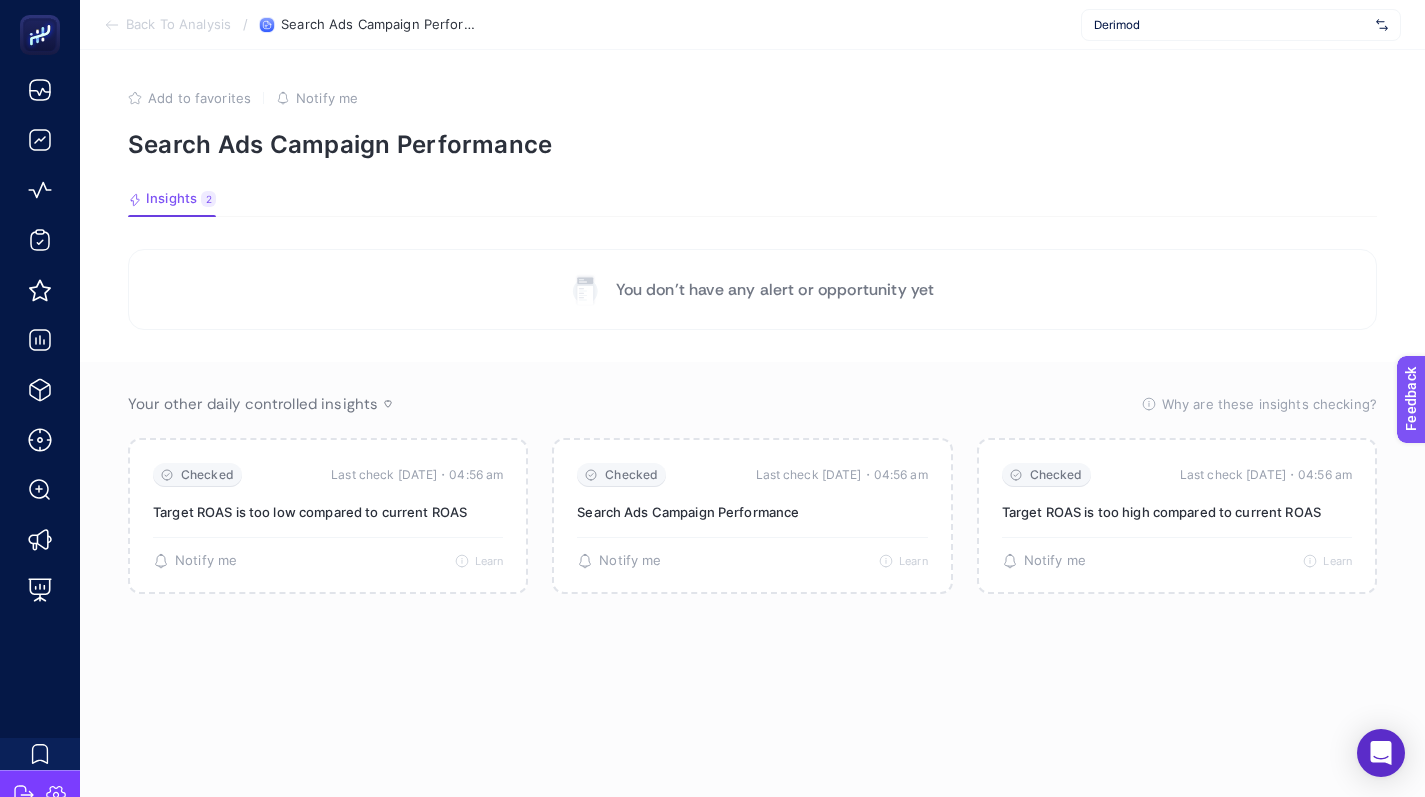 click on "Back To Analysis" at bounding box center [178, 25] 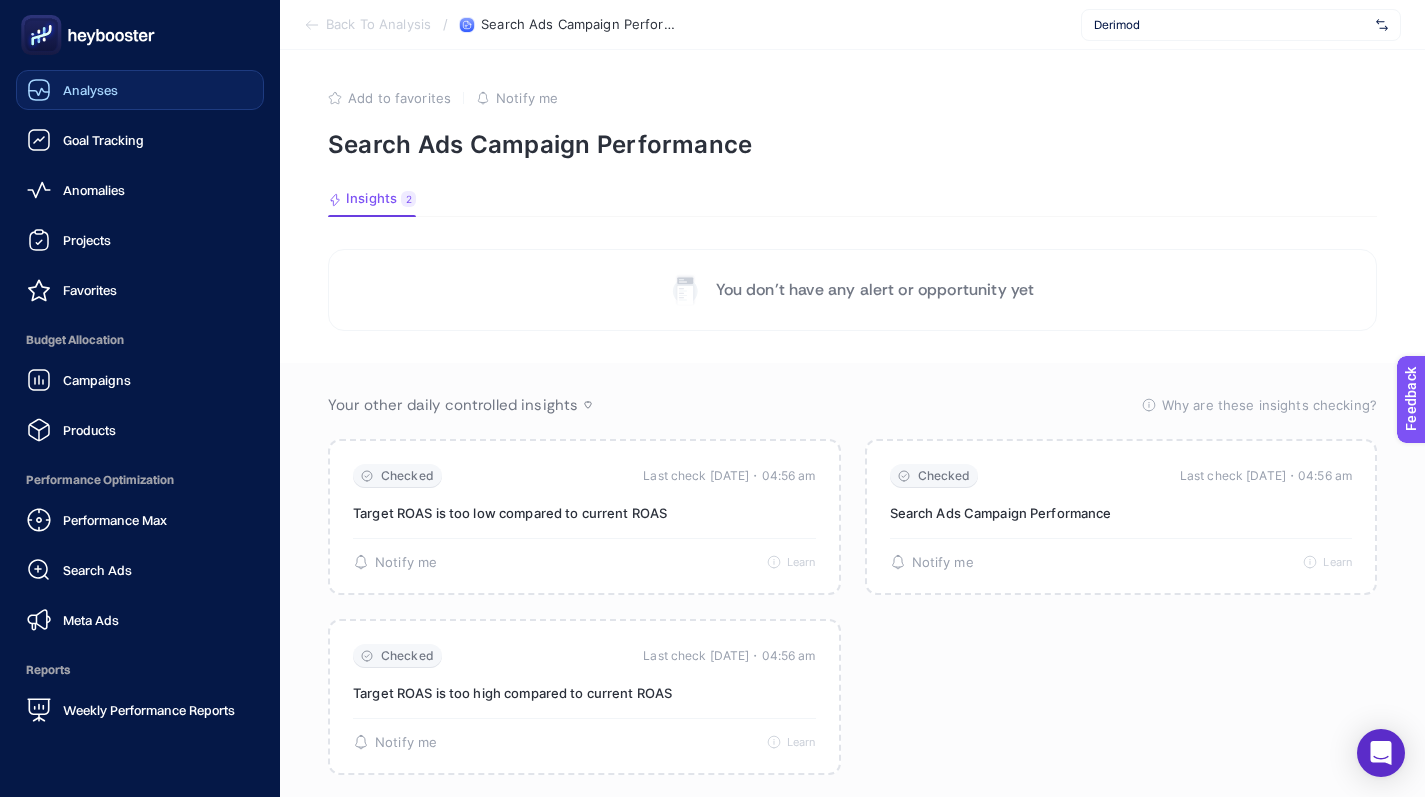 click on "Analyses" at bounding box center [72, 90] 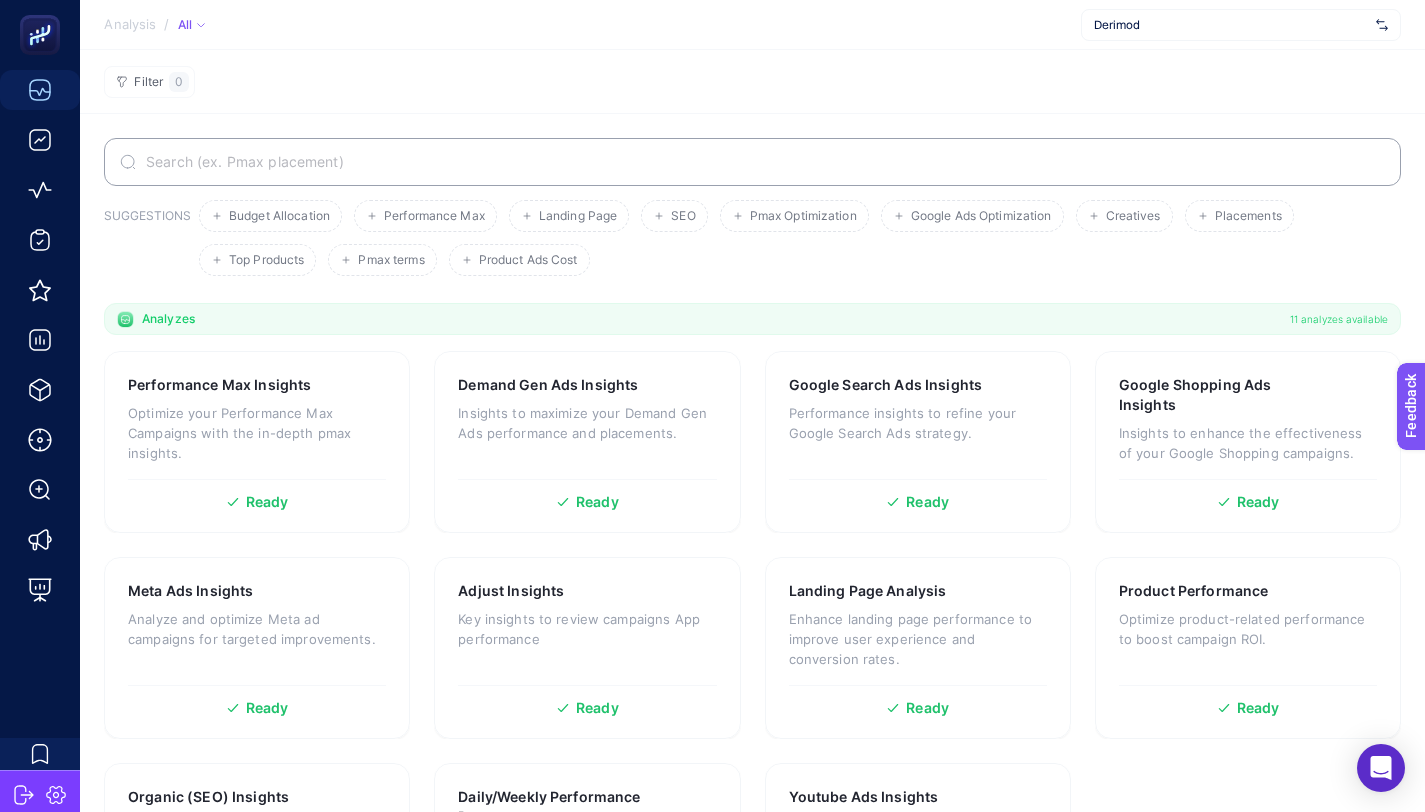 click on "Derimod" at bounding box center [1241, 25] 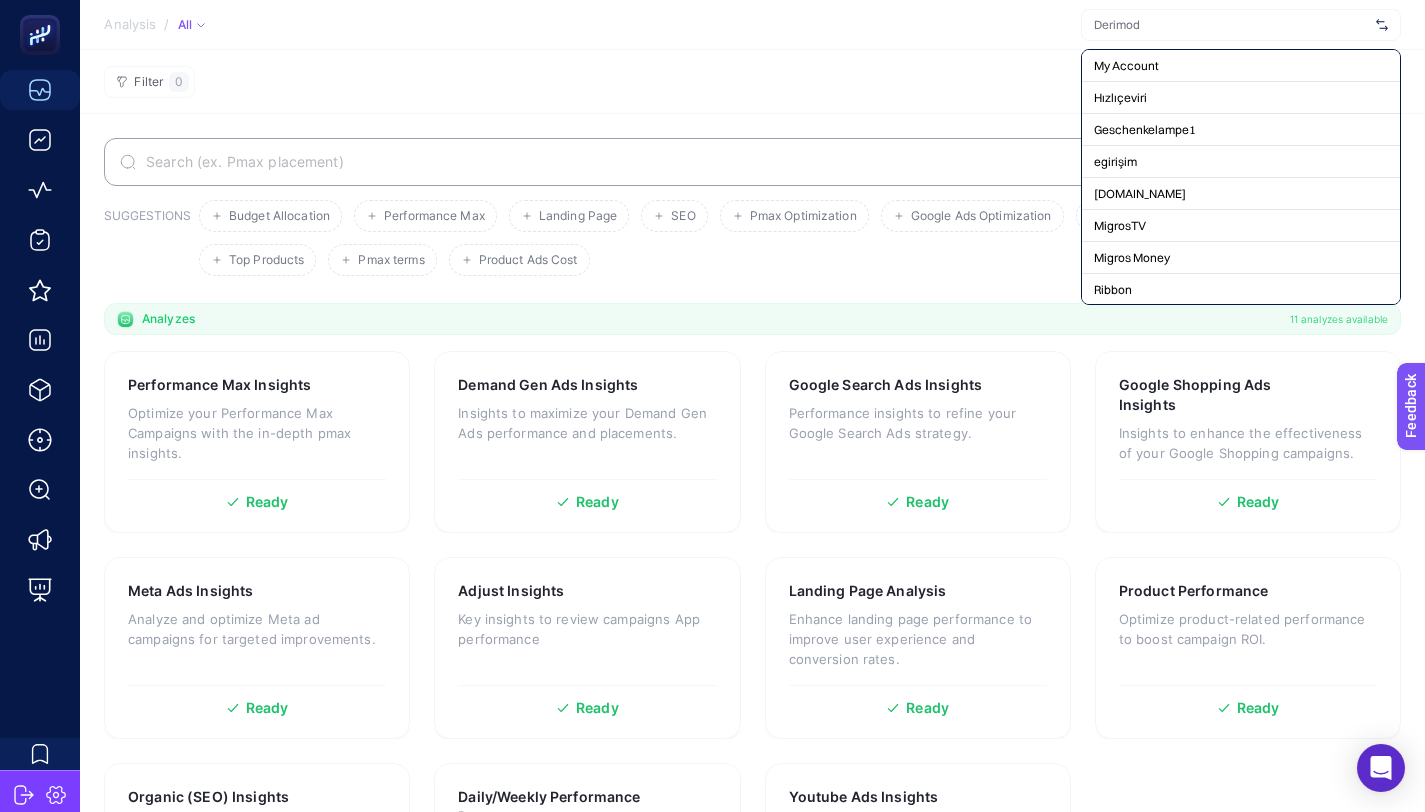 click at bounding box center (1231, 25) 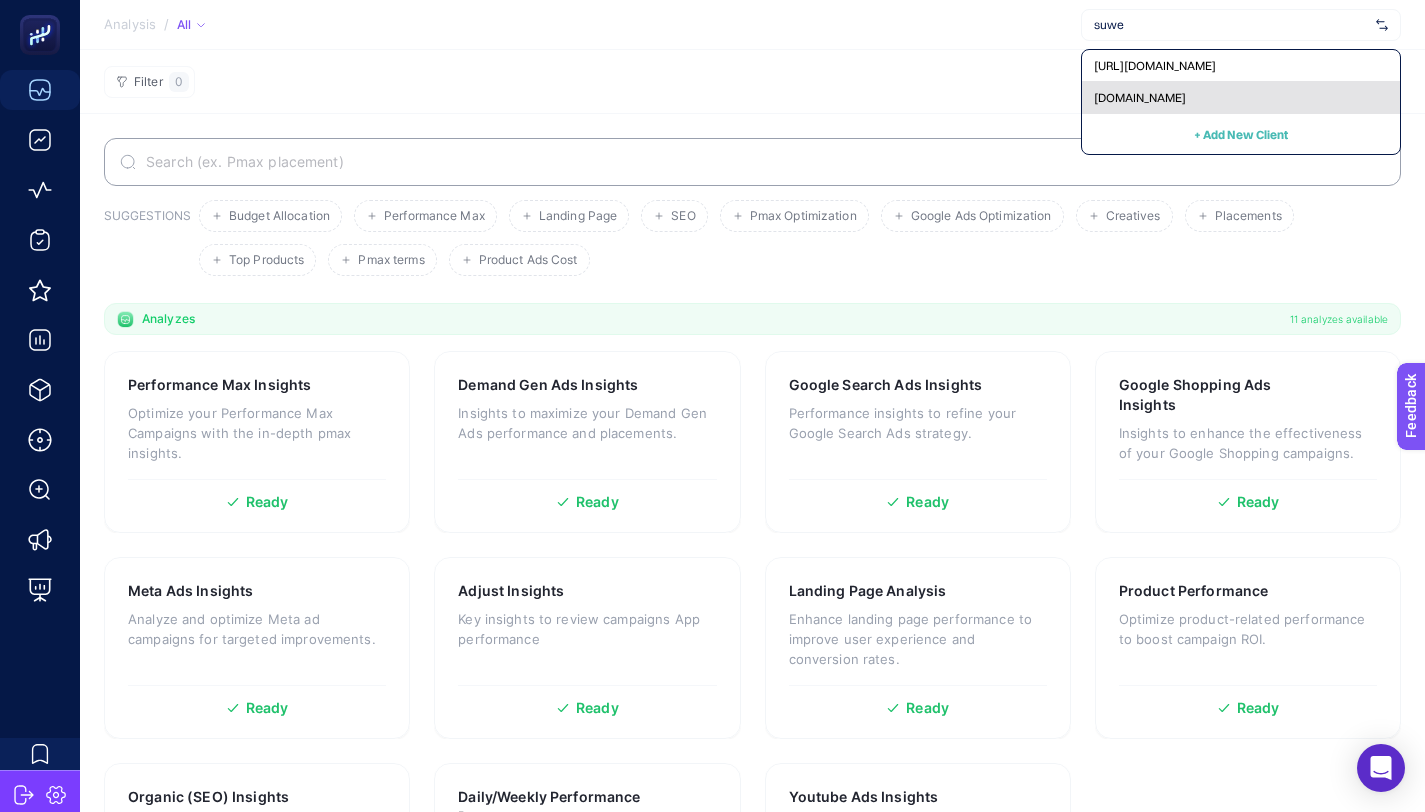 type on "suwe" 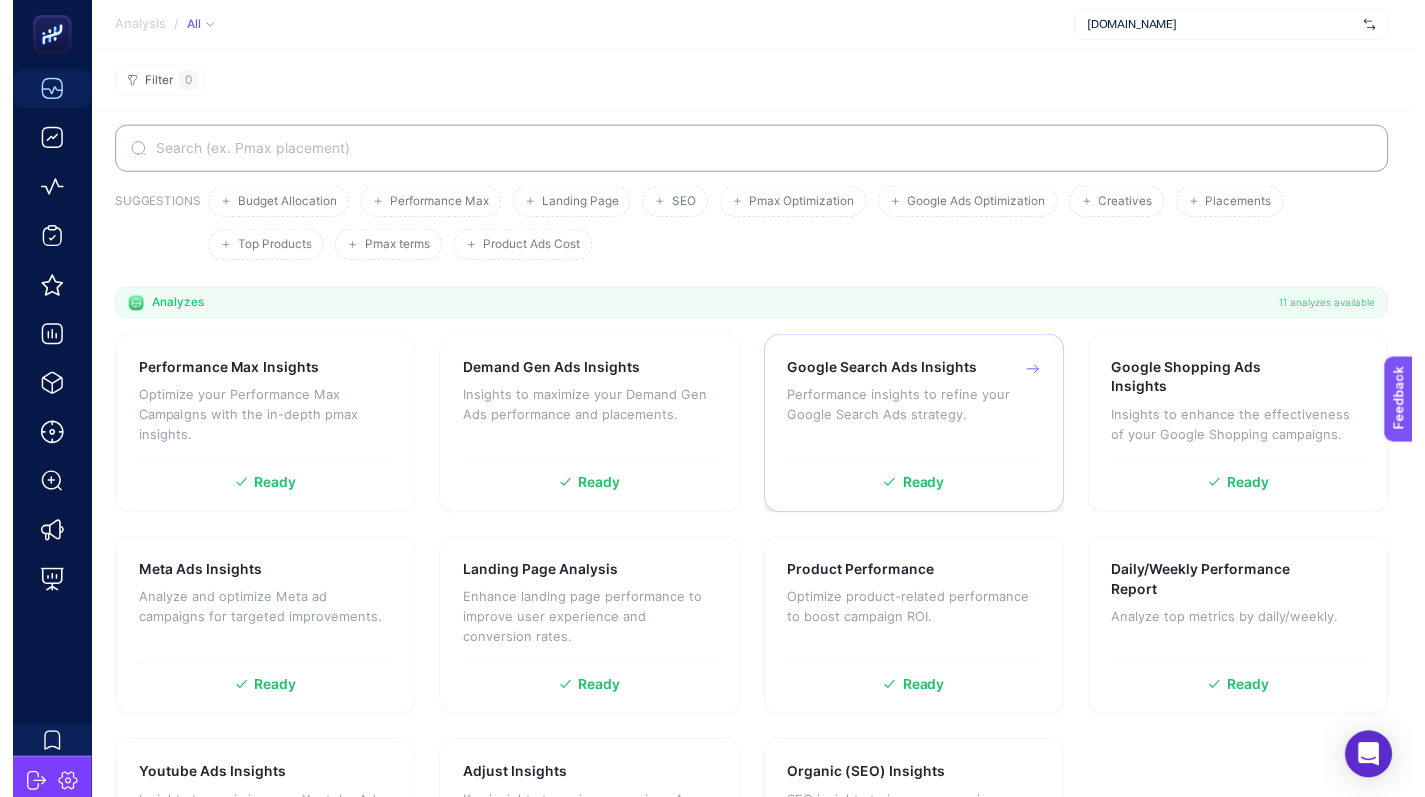 scroll, scrollTop: 12, scrollLeft: 0, axis: vertical 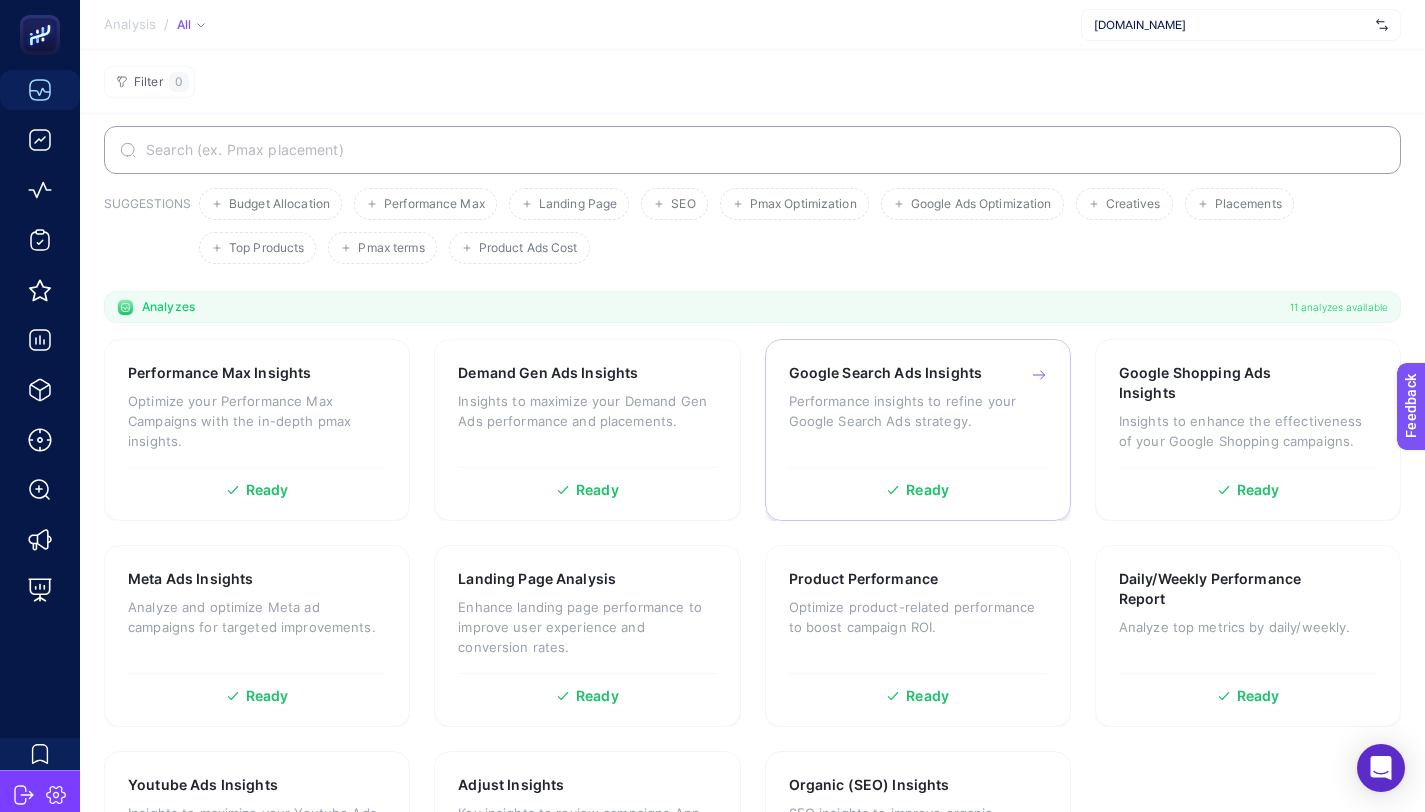 click on "Google Search Ads Insights Performance insights to refine your Google Search Ads strategy." at bounding box center (918, 410) 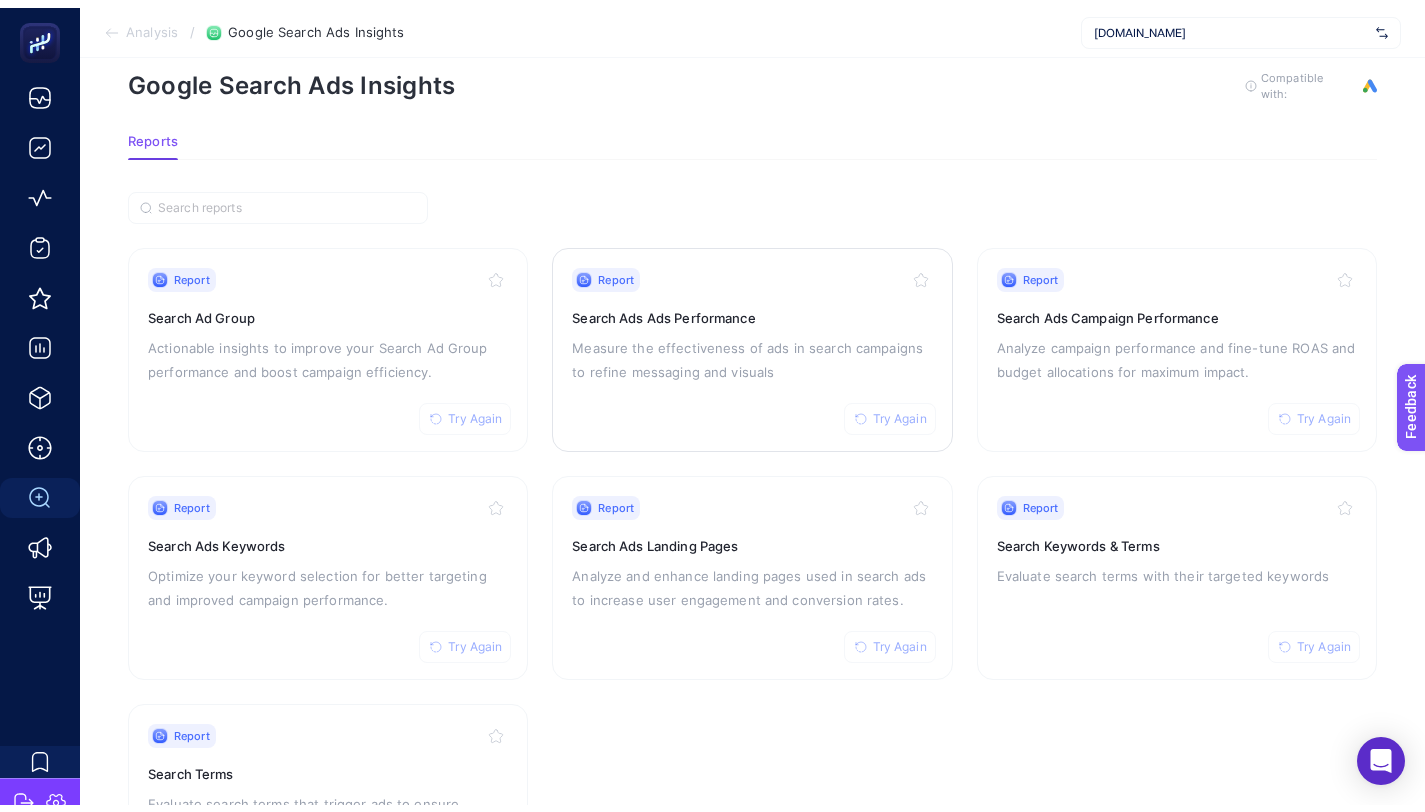 scroll, scrollTop: 39, scrollLeft: 0, axis: vertical 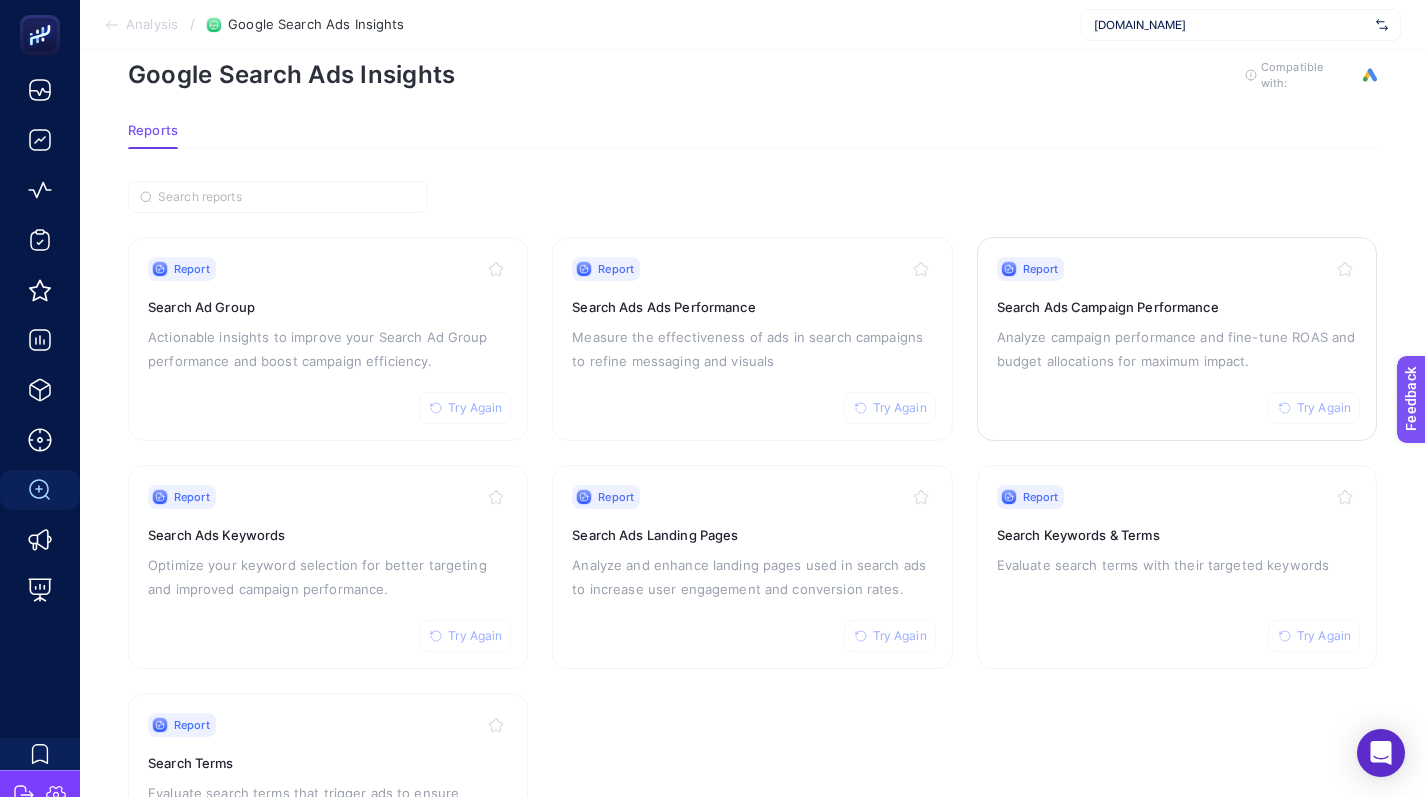 click on "Report Try Again Search Ads Campaign Performance Analyze campaign performance and fine-tune ROAS and budget allocations for maximum impact." at bounding box center [1177, 339] 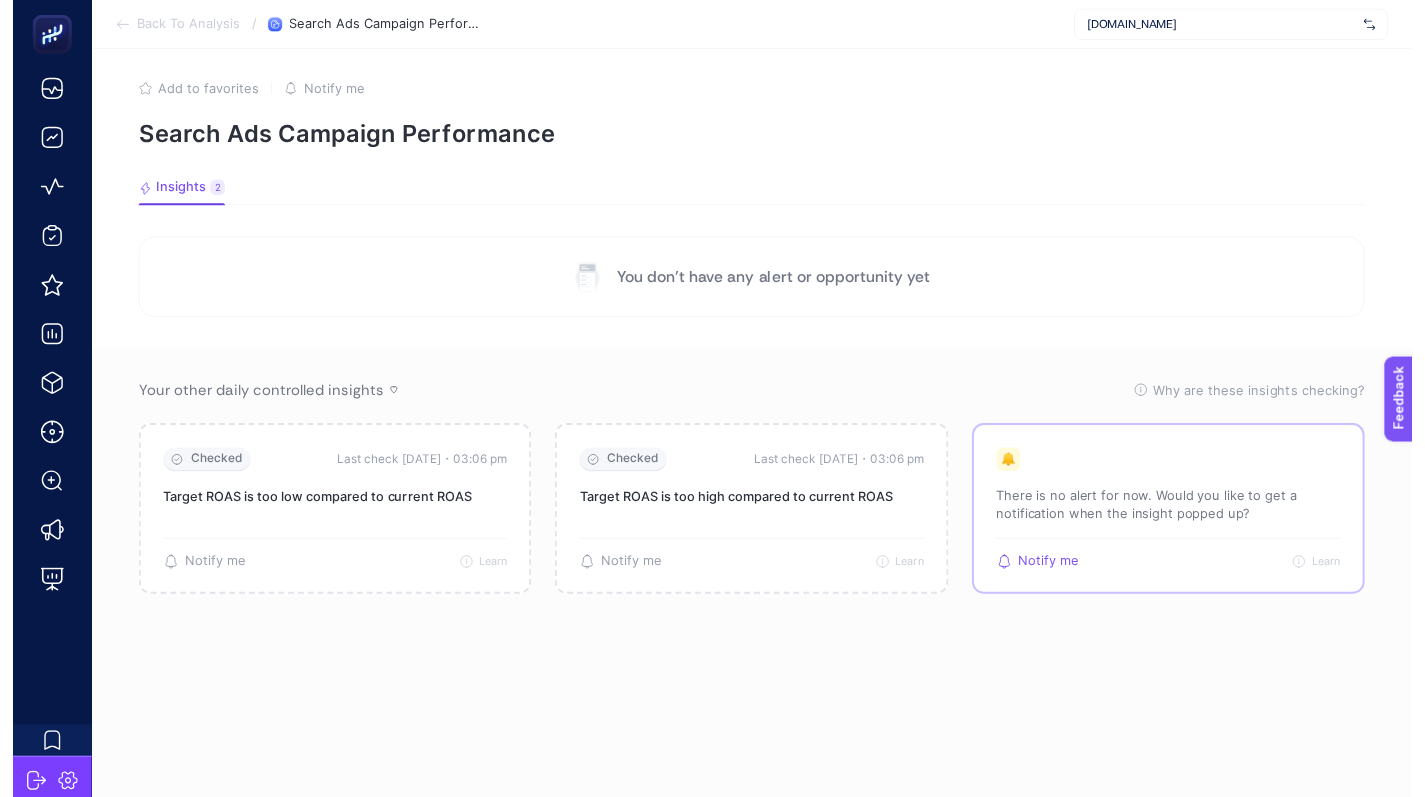 scroll, scrollTop: 23, scrollLeft: 0, axis: vertical 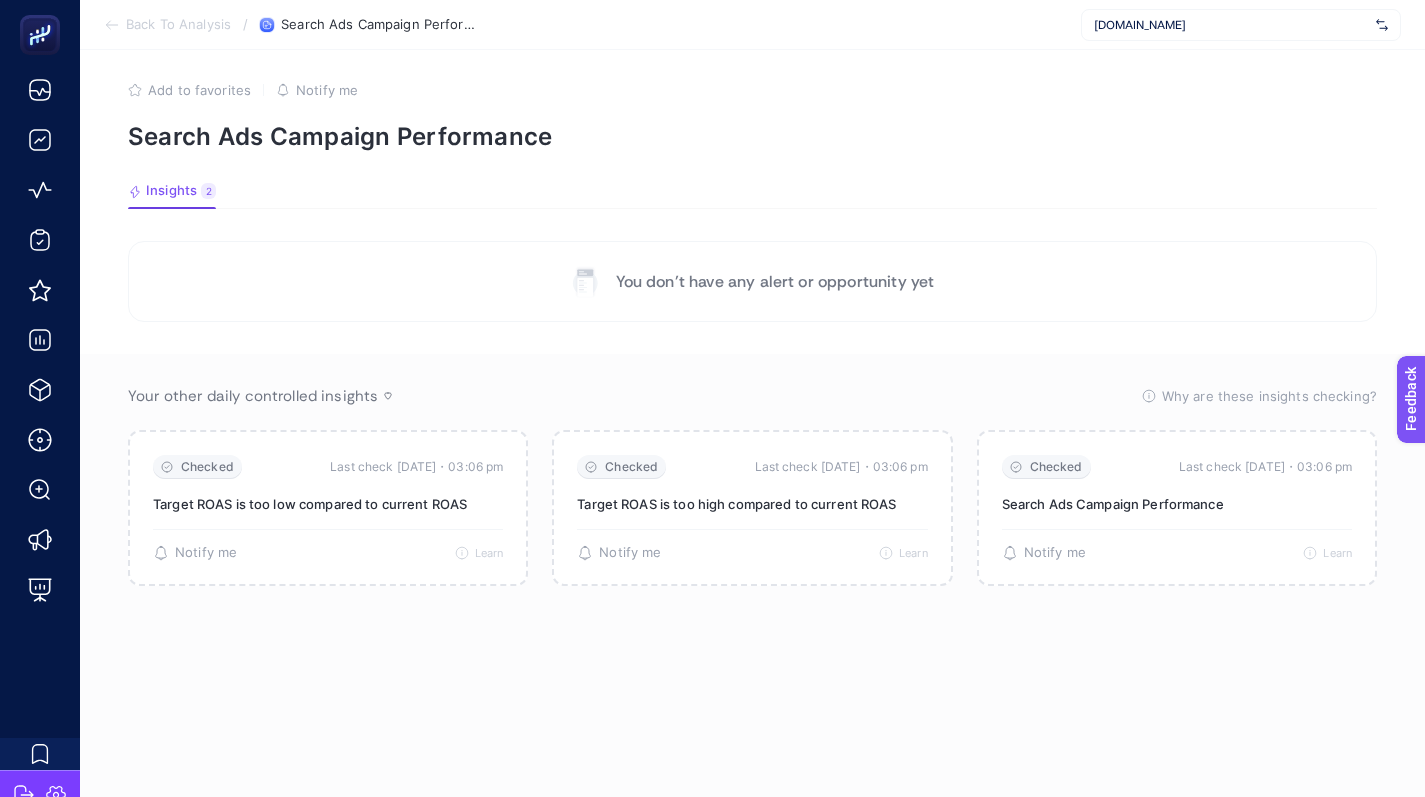 click 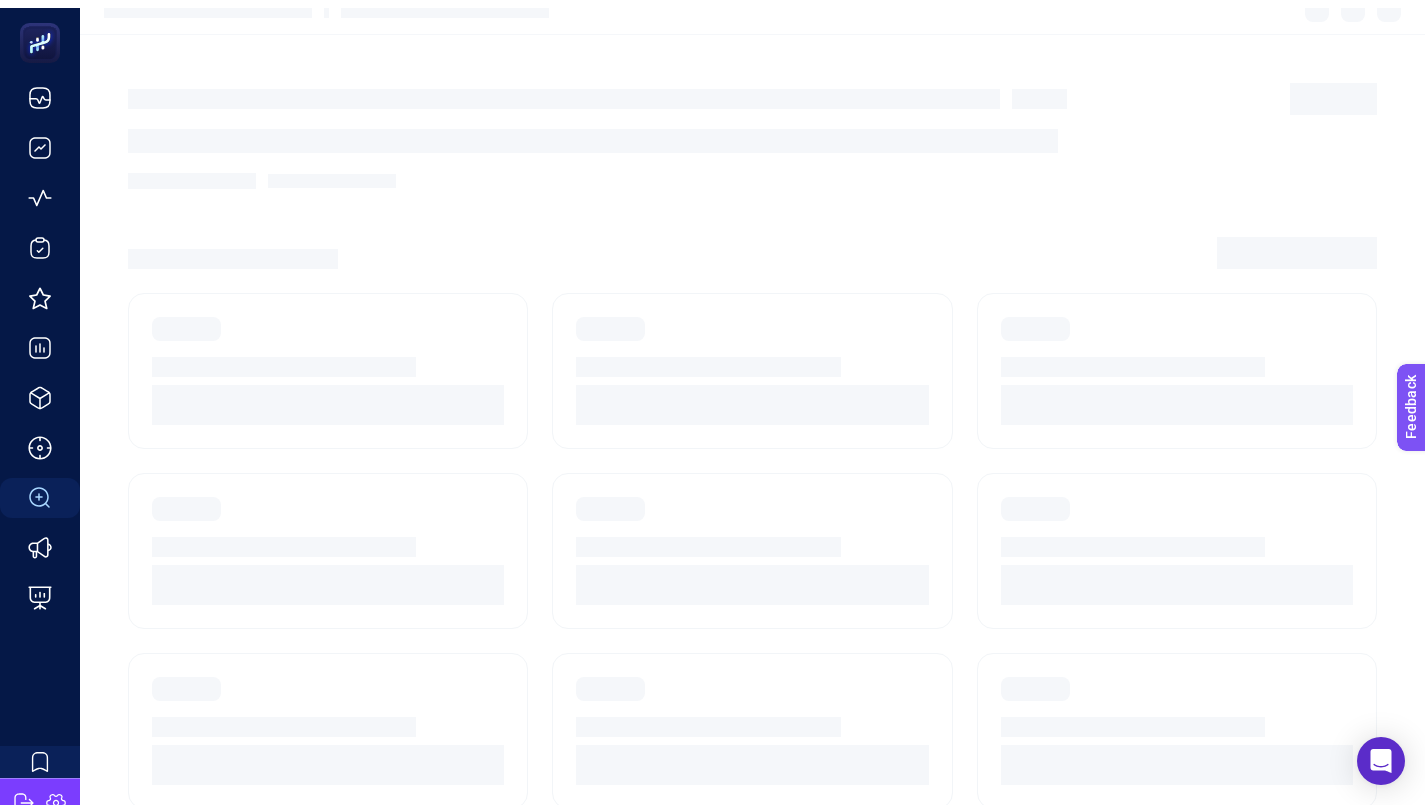 scroll, scrollTop: 39, scrollLeft: 0, axis: vertical 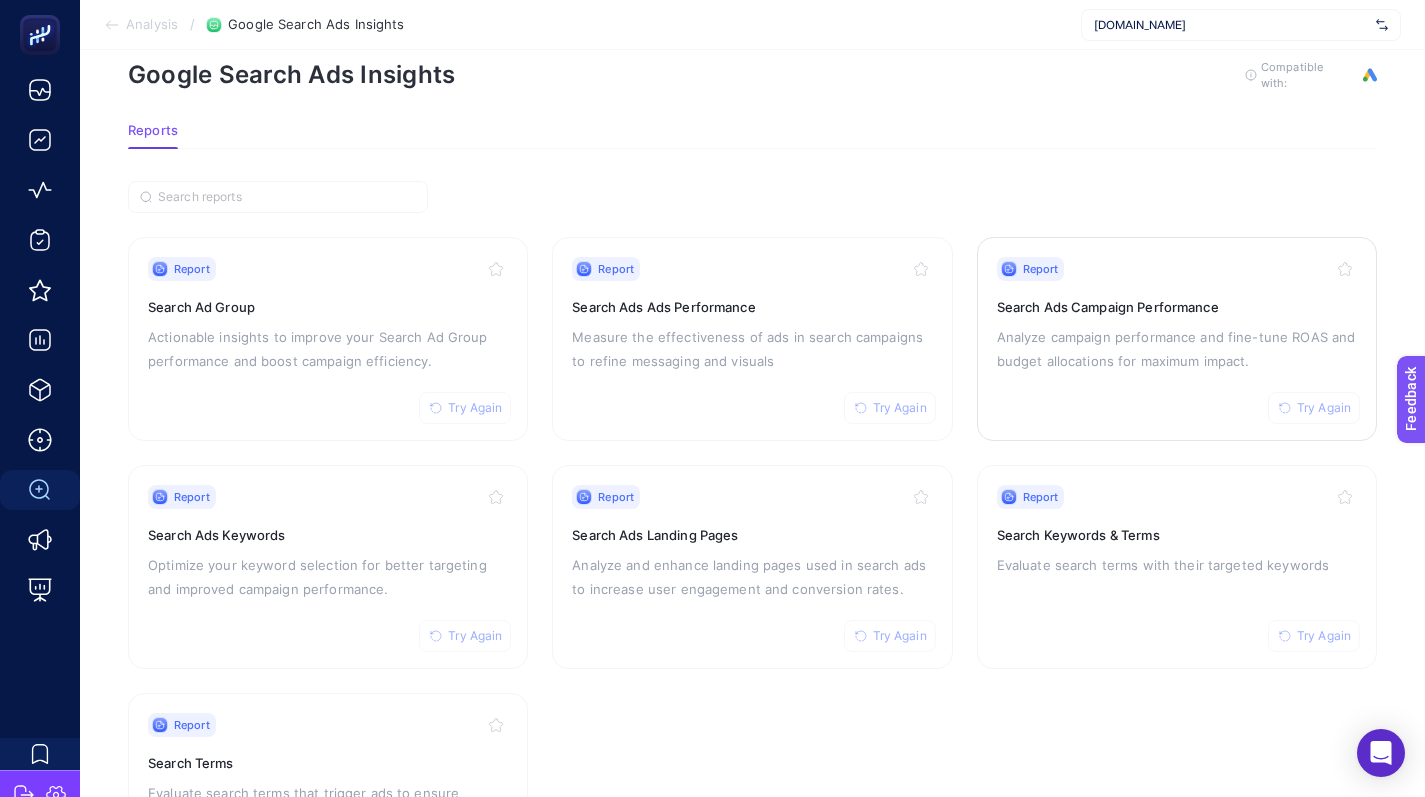 click on "Try Again" at bounding box center [1324, 408] 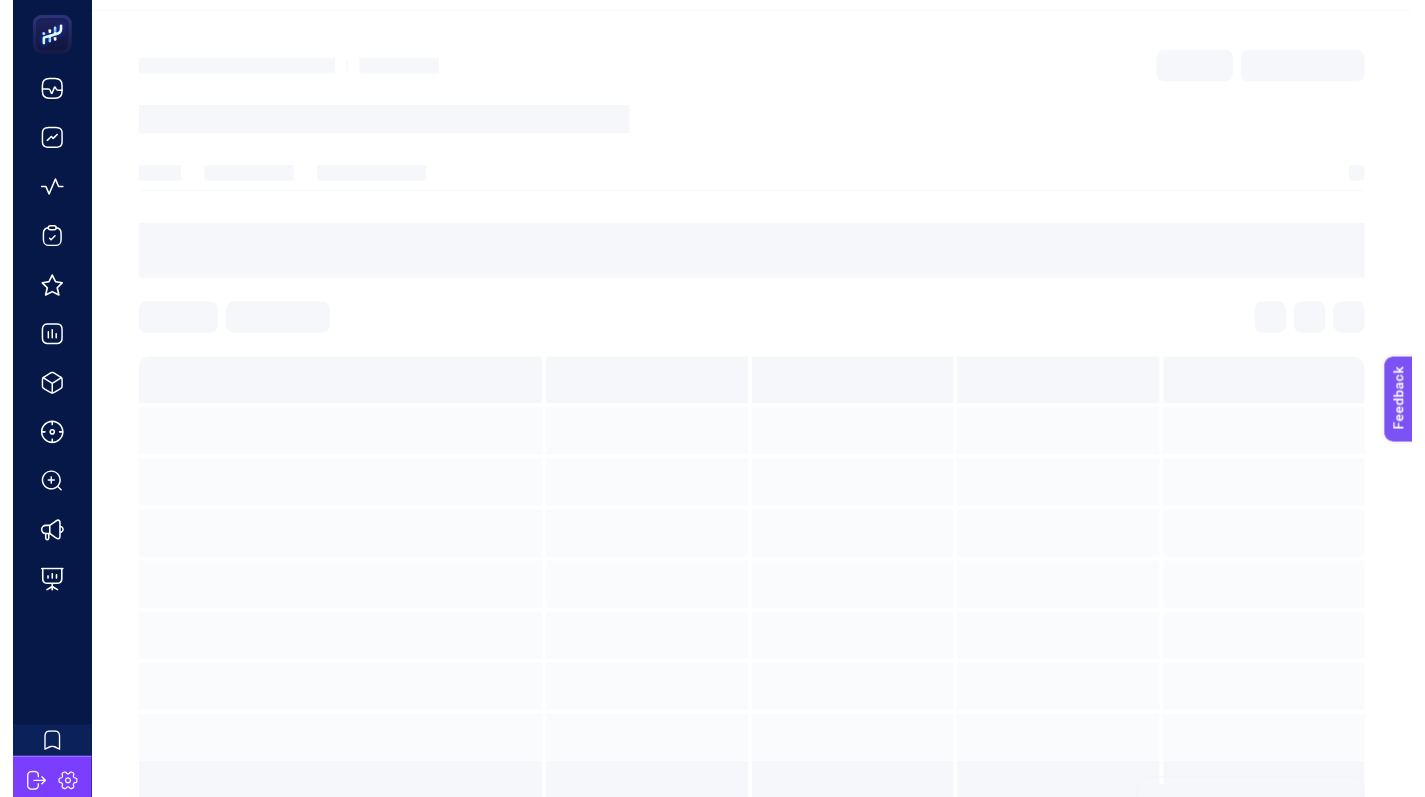 scroll, scrollTop: 0, scrollLeft: 0, axis: both 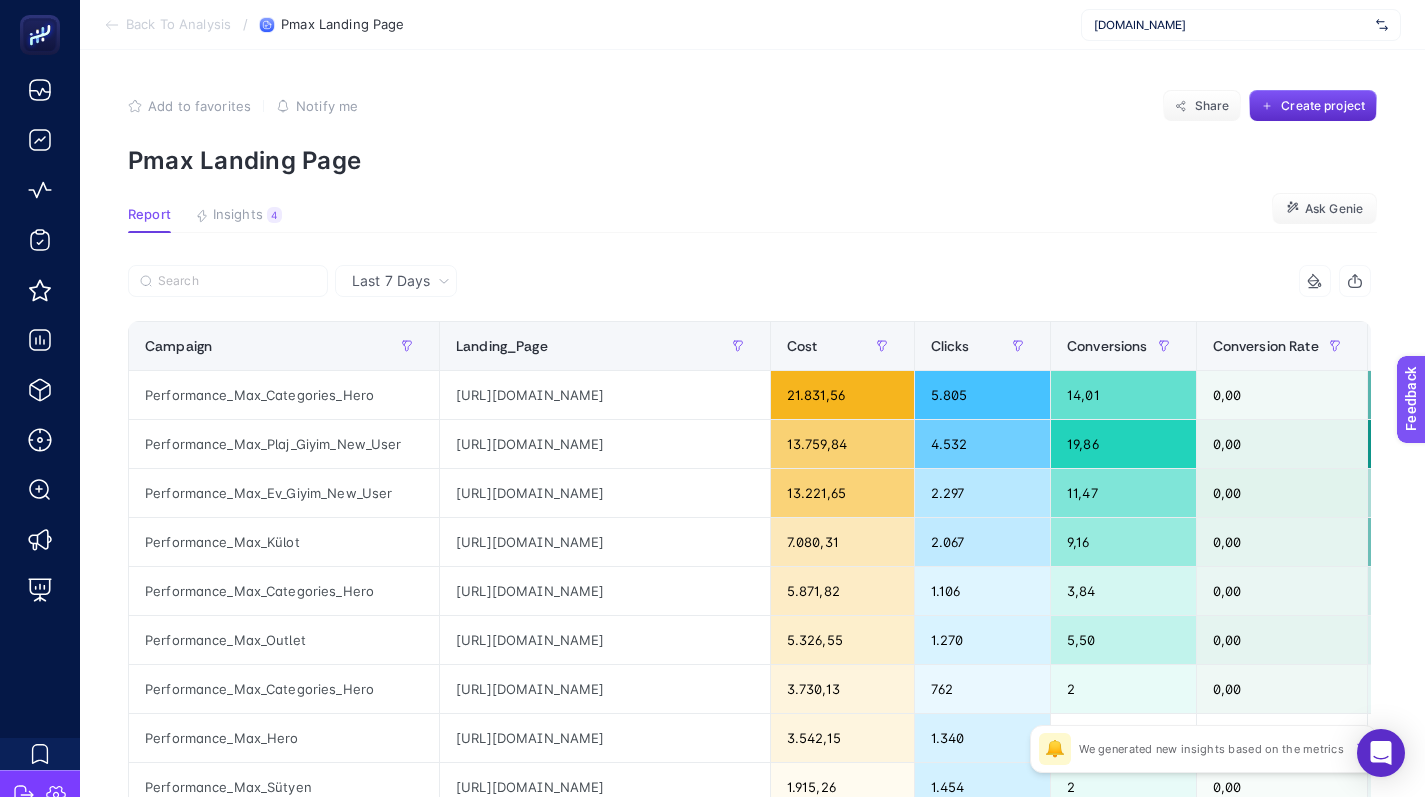 click on "Last 7 Days" at bounding box center [396, 281] 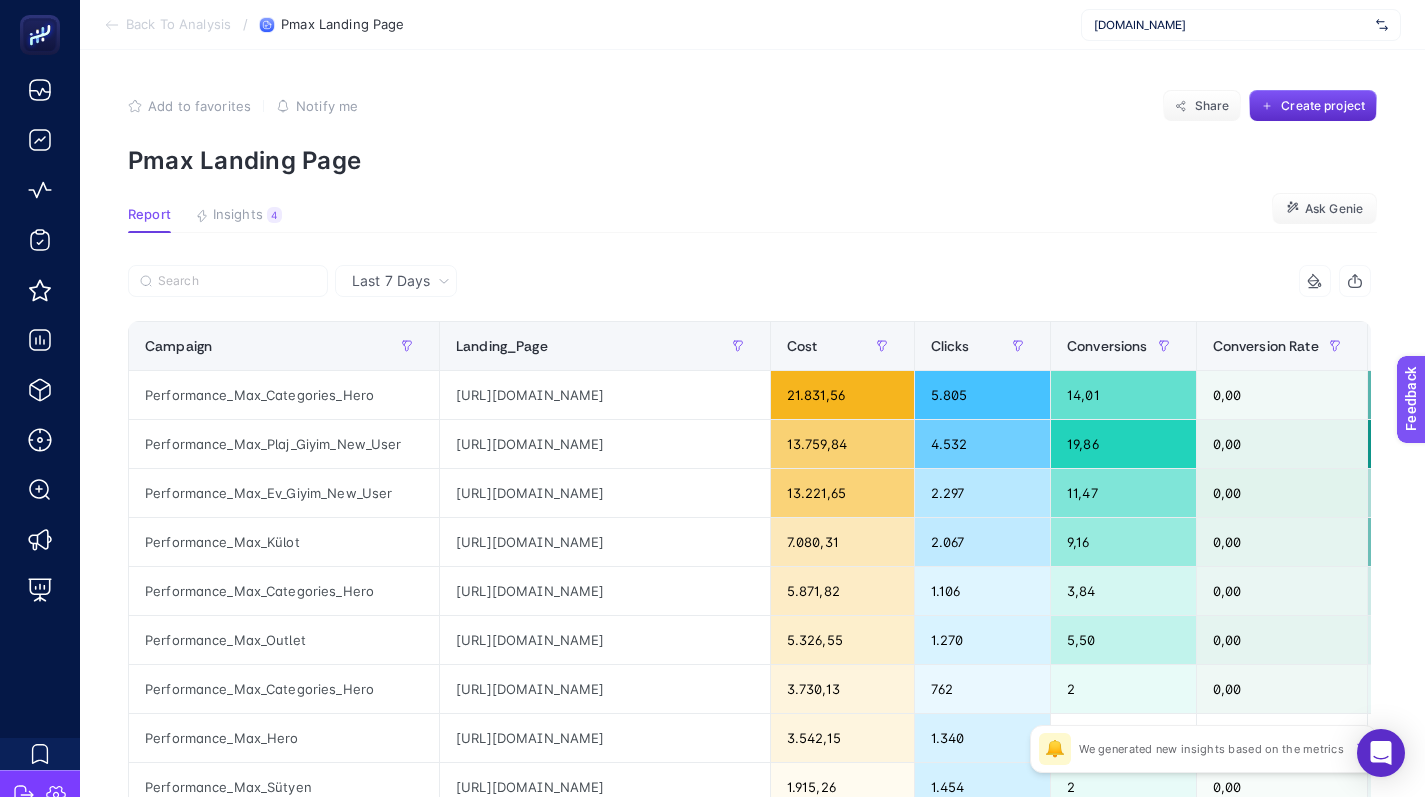 click on "Last 7 Days" at bounding box center [391, 281] 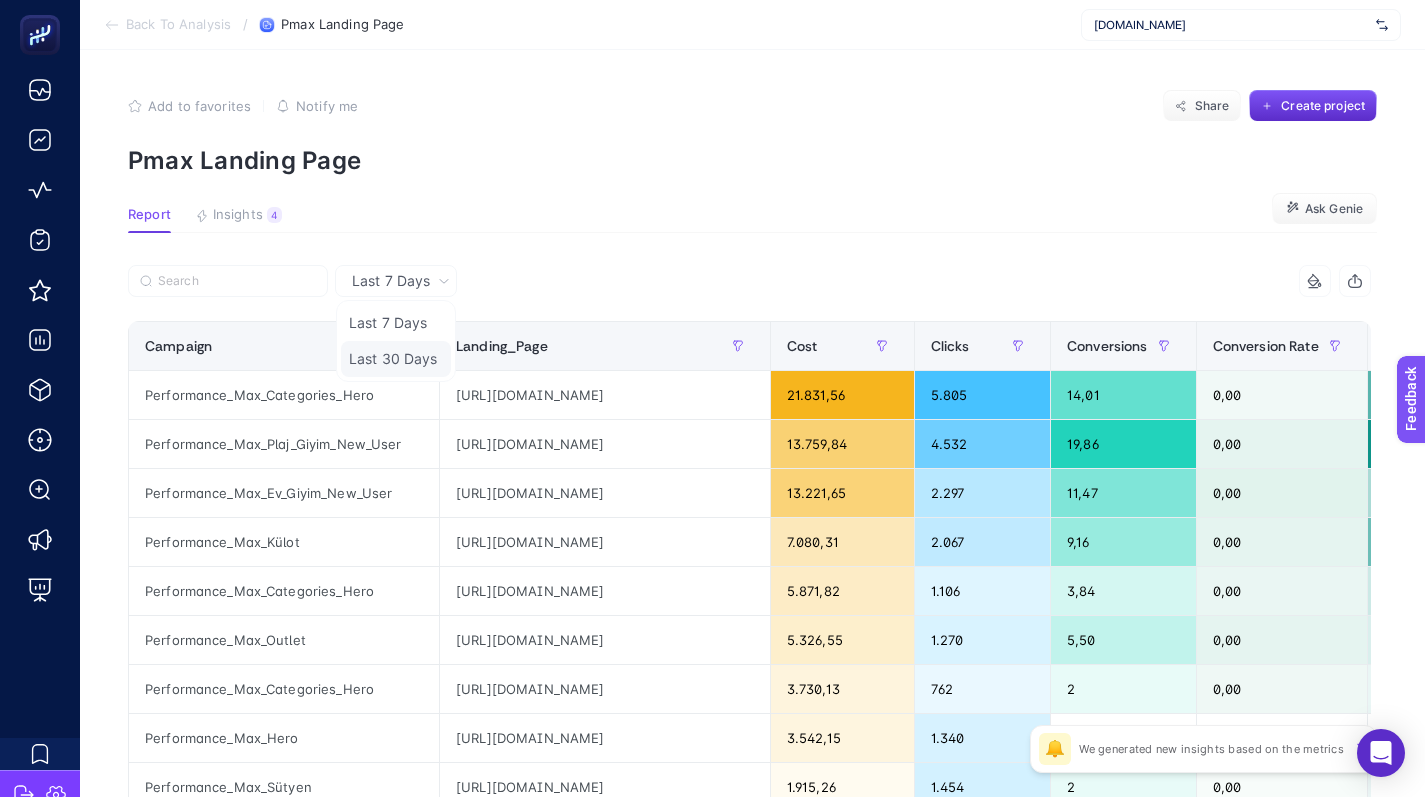 click on "Last 30 Days" 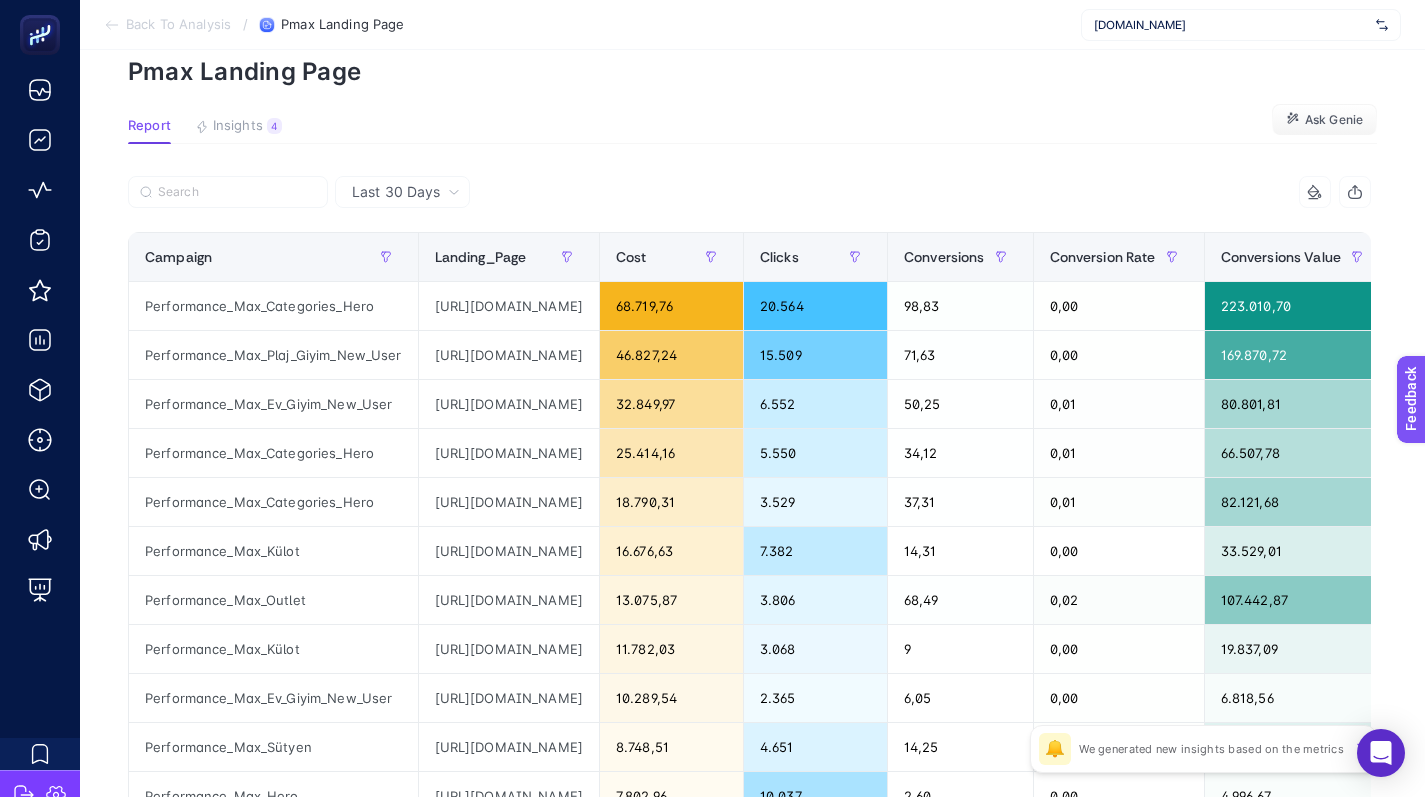 scroll, scrollTop: 0, scrollLeft: 0, axis: both 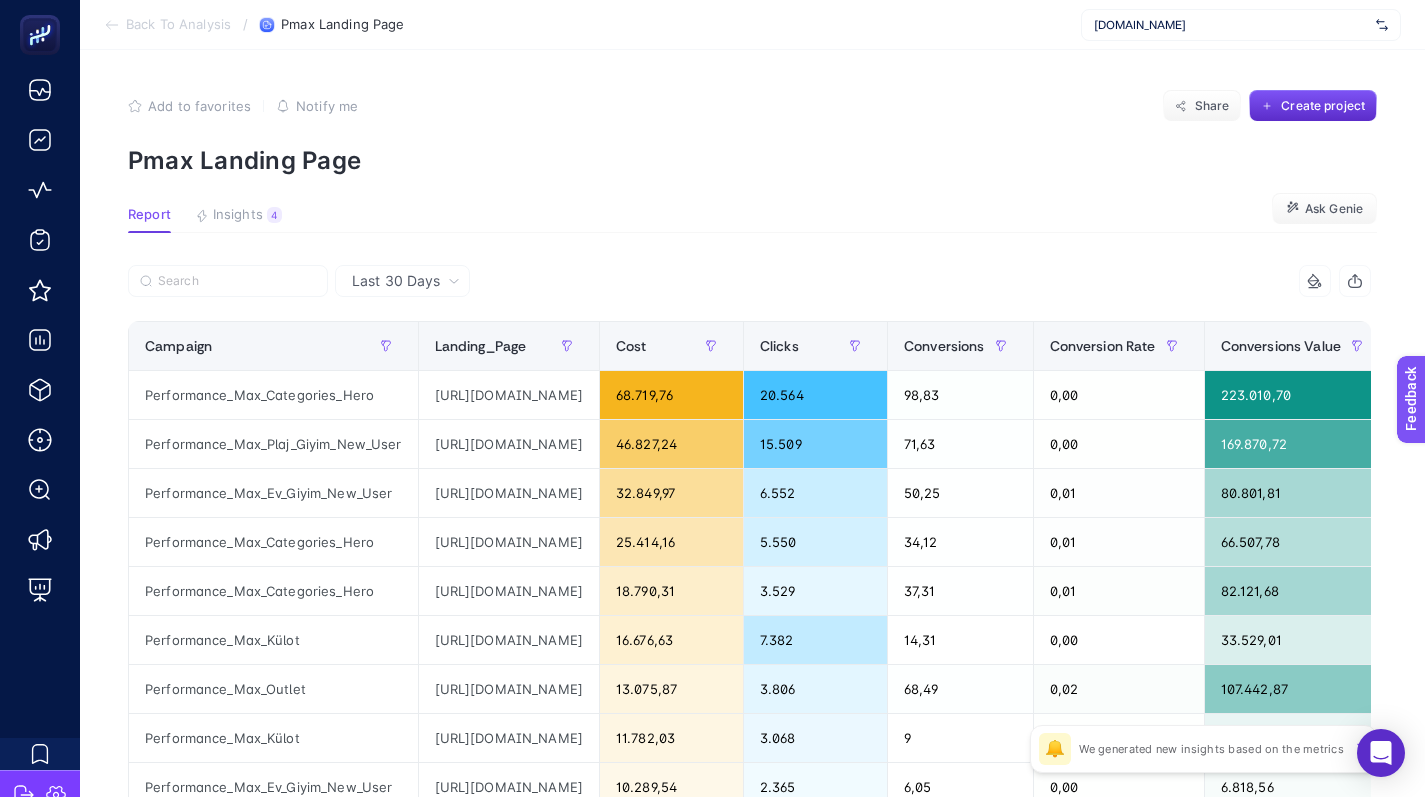 click on "Last 30 Days" at bounding box center (396, 281) 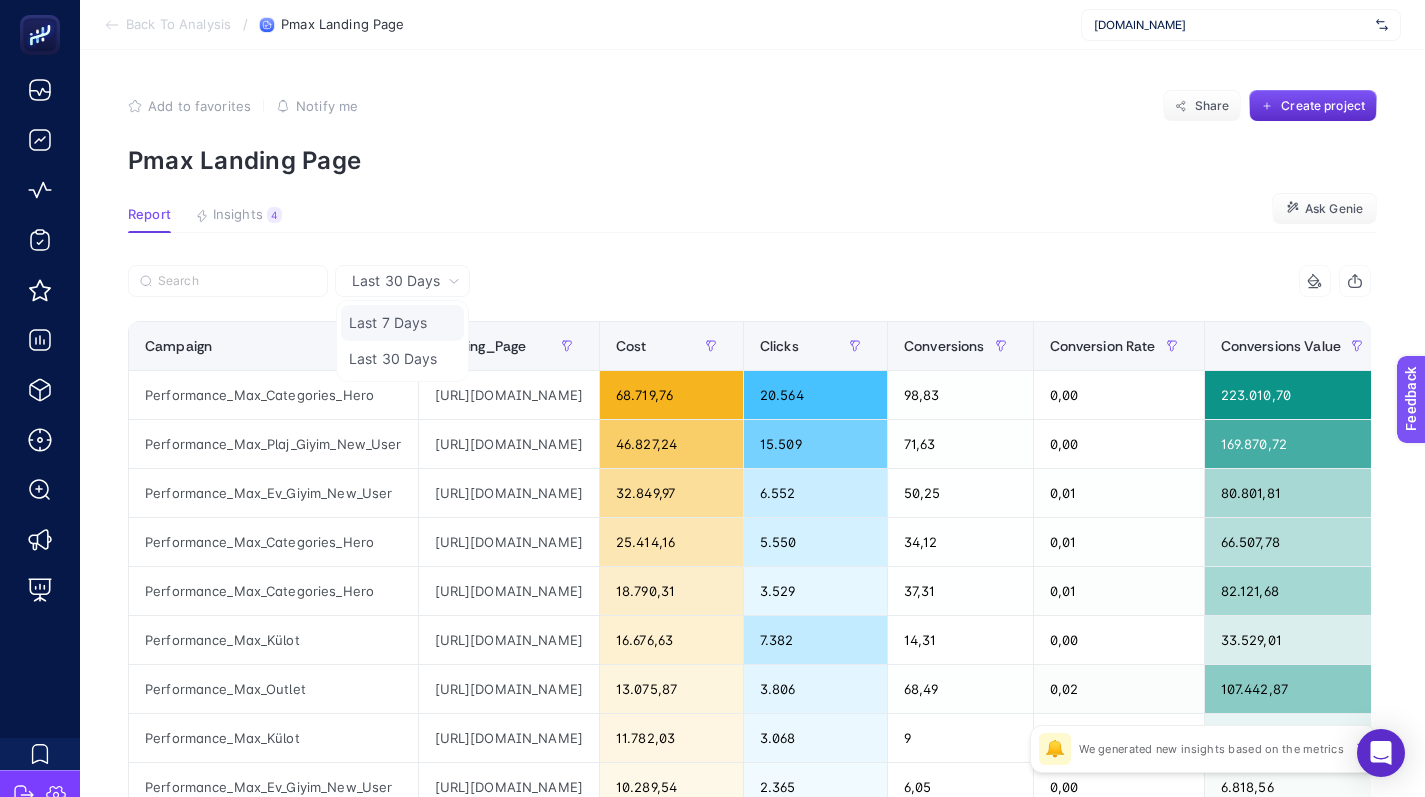 click on "Last 7 Days" 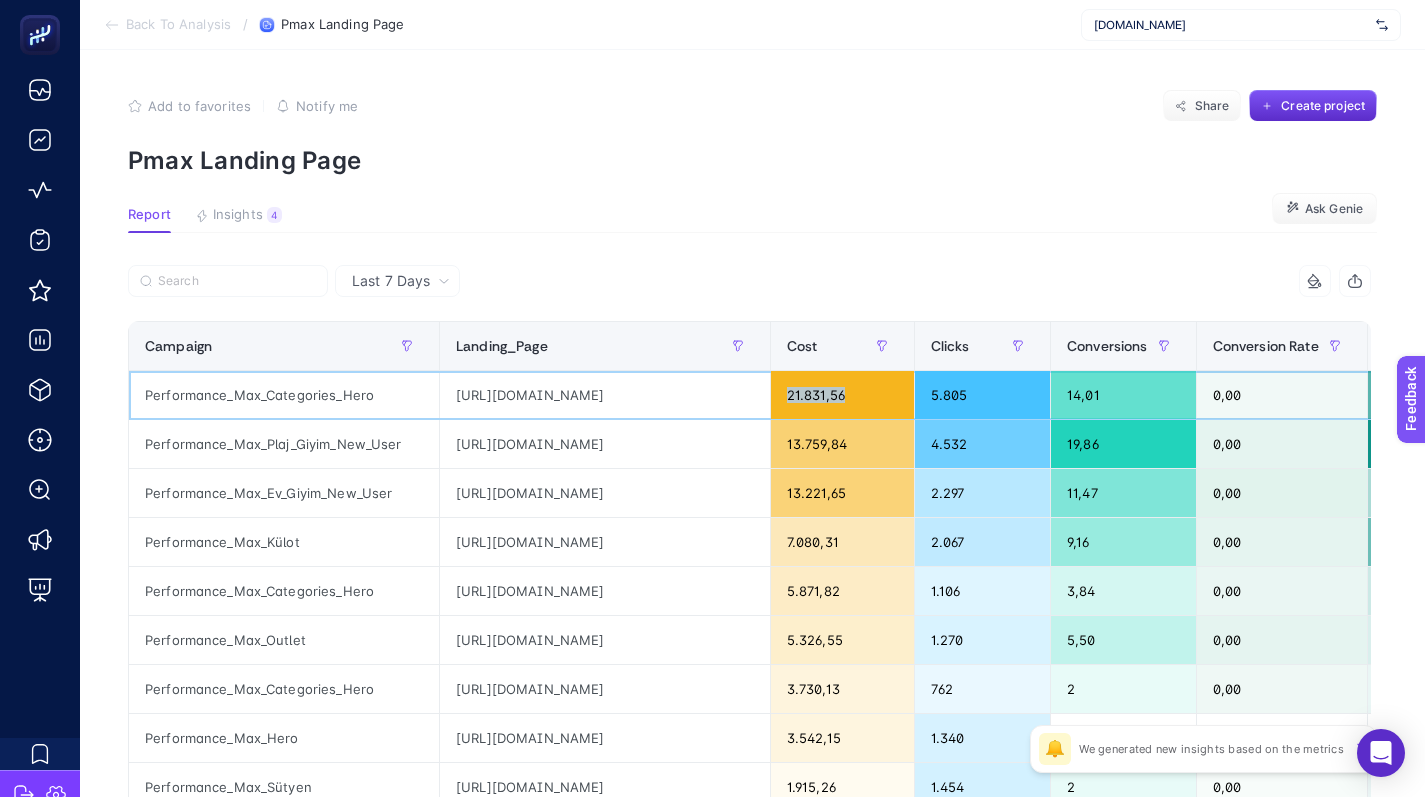 drag, startPoint x: 920, startPoint y: 394, endPoint x: 854, endPoint y: 395, distance: 66.007576 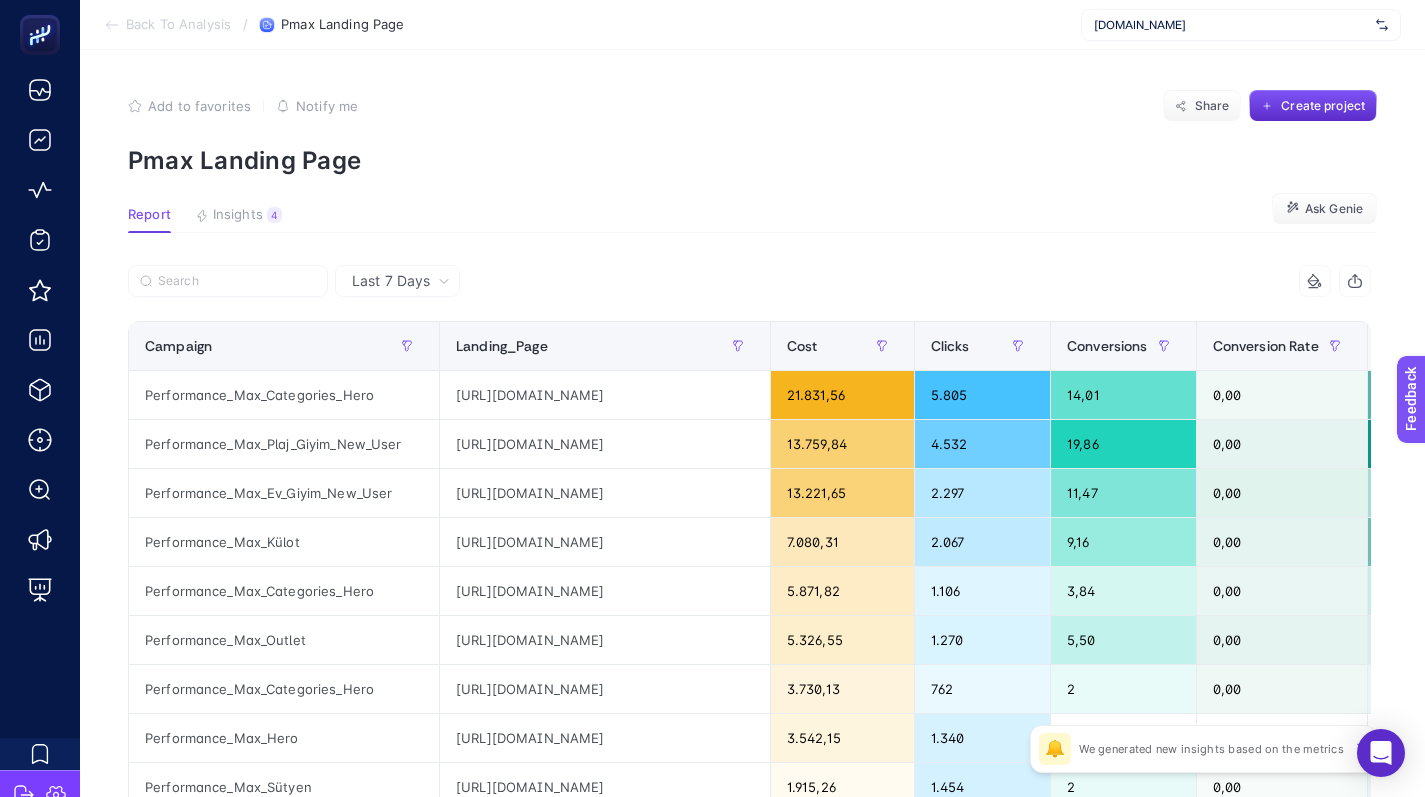 drag, startPoint x: 885, startPoint y: 286, endPoint x: 895, endPoint y: 262, distance: 26 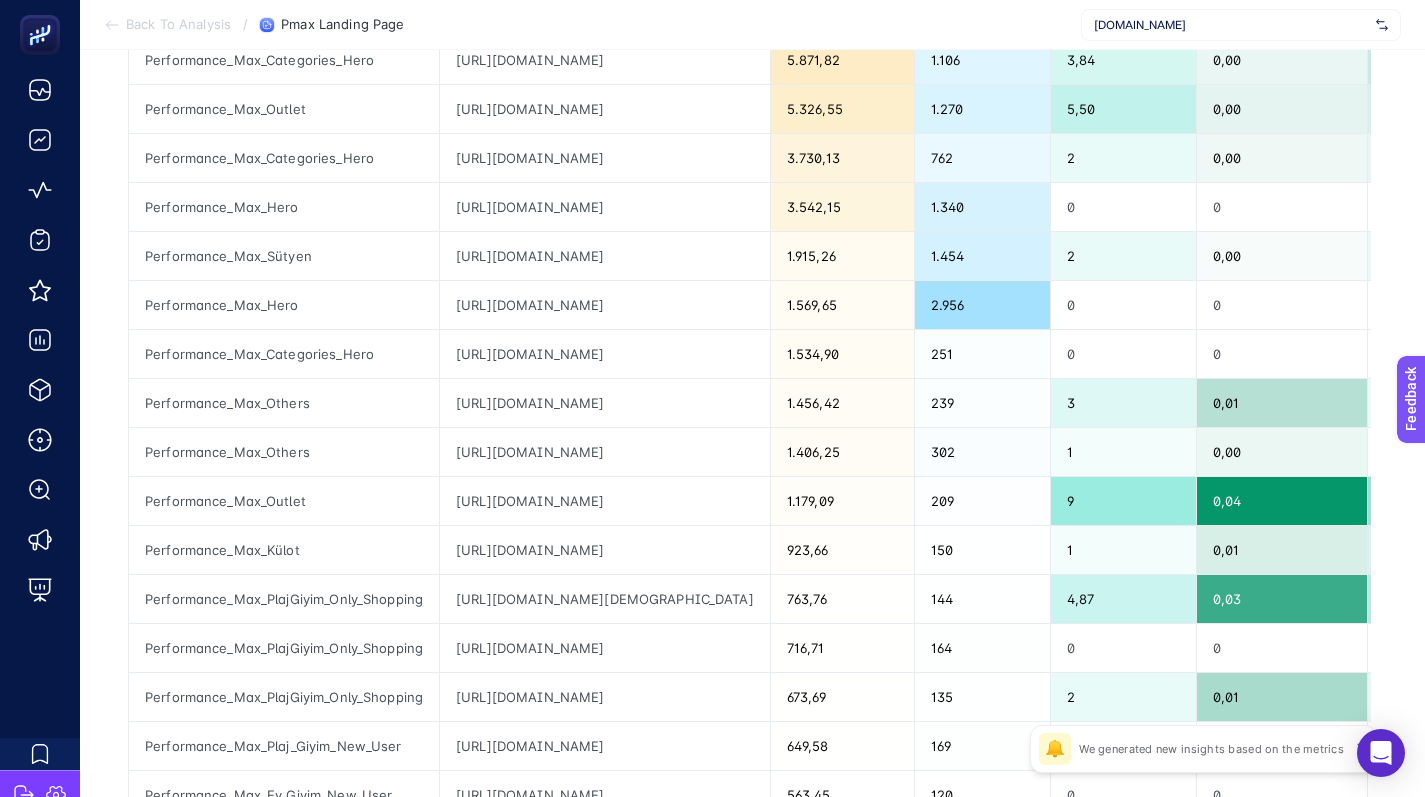 drag, startPoint x: 936, startPoint y: 811, endPoint x: 991, endPoint y: 811, distance: 55 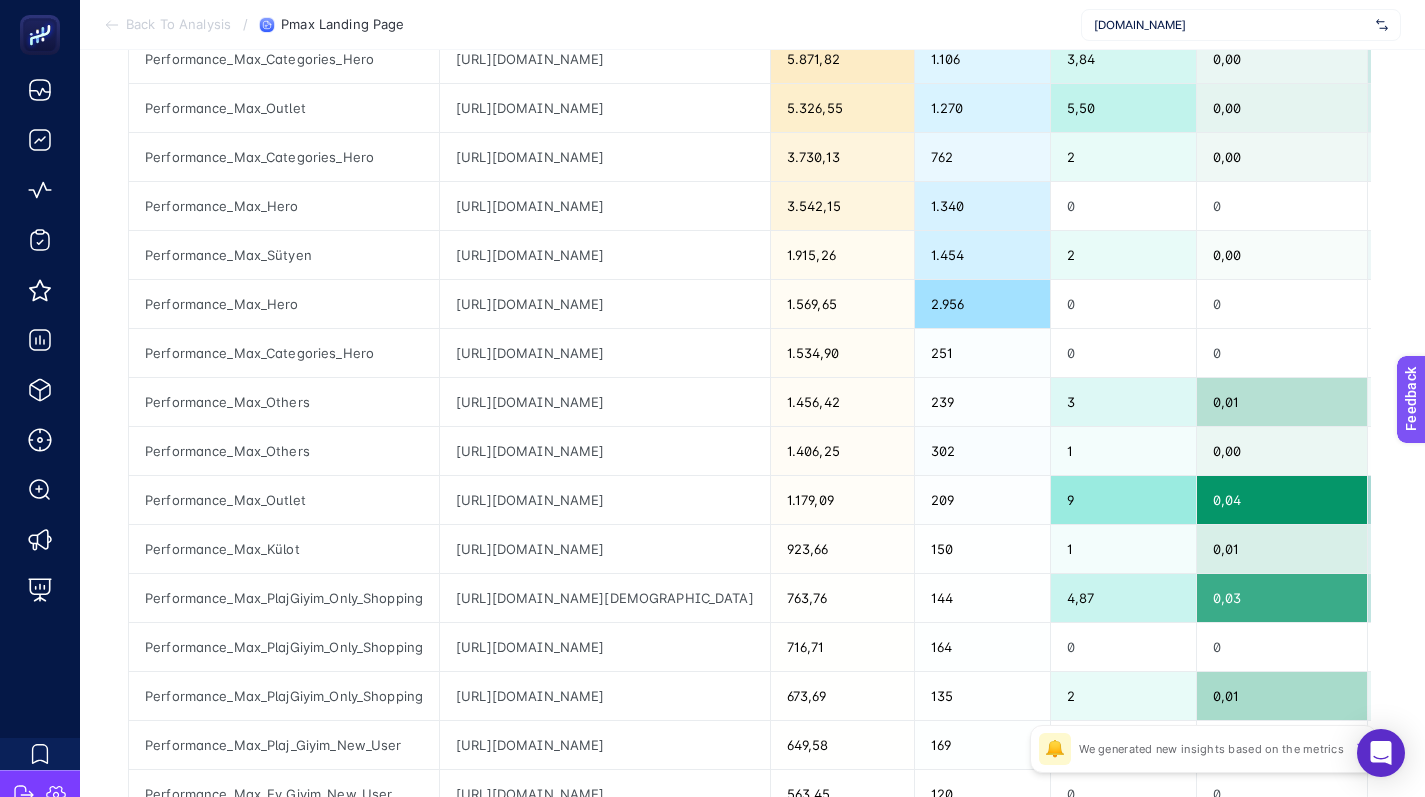 click on "Back To Analysis / Pmax Landing Page [DOMAIN_NAME] Add to favorites false Notify me Share Create project Pmax Landing Page Report Insights 4  We generated new insights based on the metrics  Ask Genie Last 7 Days 7 items selected Campaign Landing_Page Cost Clicks Conversions Conversion Rate Conversions Value CPC Ads ROAS 9 items selected + Performance_Max_Categories_Hero [URL][DOMAIN_NAME] 21.831,56 5.805 14,01 0,00 30.837,41 3,76 1,41 Performance_Max_Plaj_Giyim_New_User [URL][DOMAIN_NAME] 13.759,84 4.532 19,86 0,00 44.824,82 3,04 3,26 Performance_Max_Ev_Giyim_New_User [URL][DOMAIN_NAME] 13.221,65 2.297 11,47 0,00 15.681,40 5,76 1,19 Performance_Max_Külot [URL][DOMAIN_NAME] 7.080,31 2.067 9,16 0,00 27.034,00 3,43 3,82 Performance_Max_Categories_Hero [URL][DOMAIN_NAME] 5.871,82 1.106 3,84 0,00 9.390,73 5,31 1,60 Performance_Max_Outlet [URL][DOMAIN_NAME] 5.326,55 1.270 5,50 0,00 6.729,51 2" at bounding box center [712, -134] 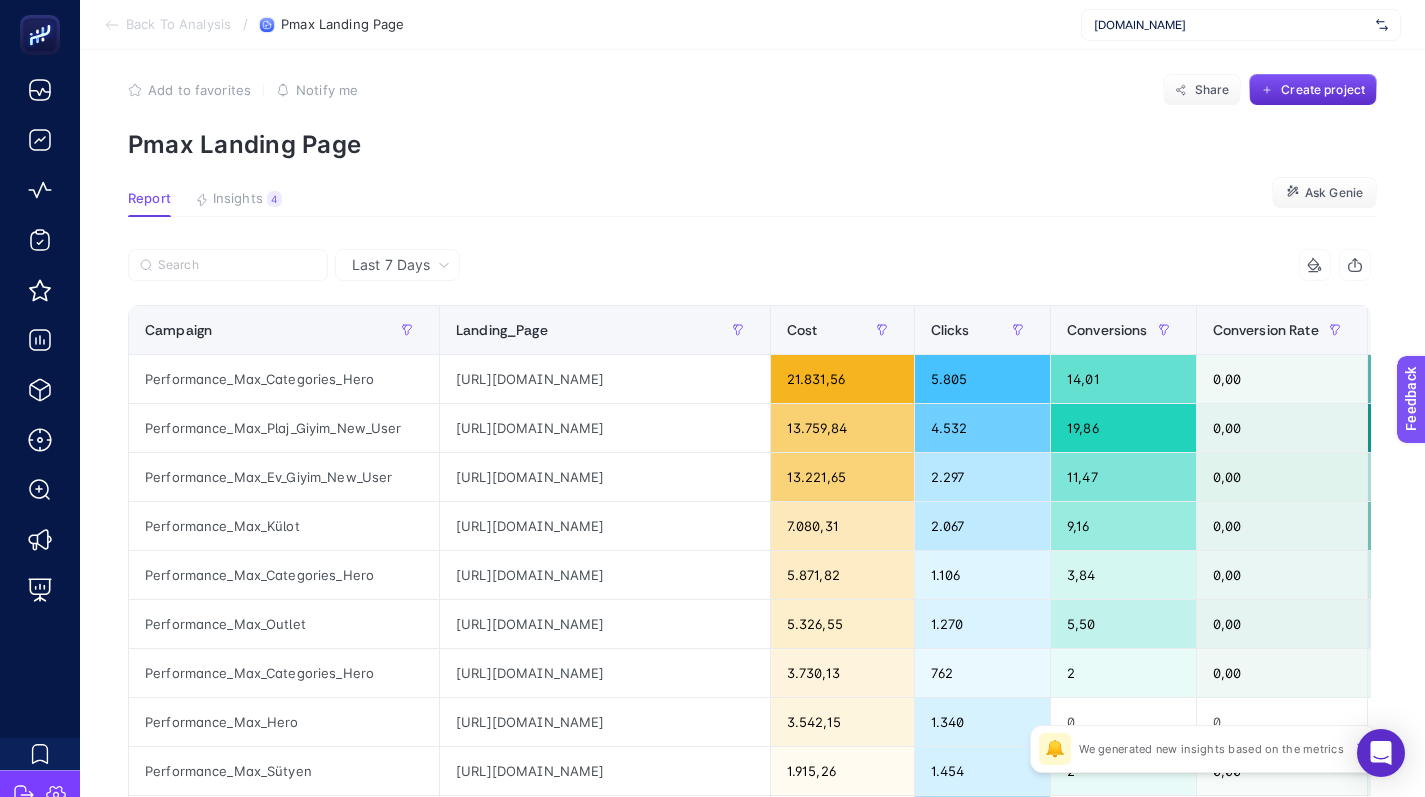 scroll, scrollTop: 0, scrollLeft: 9, axis: horizontal 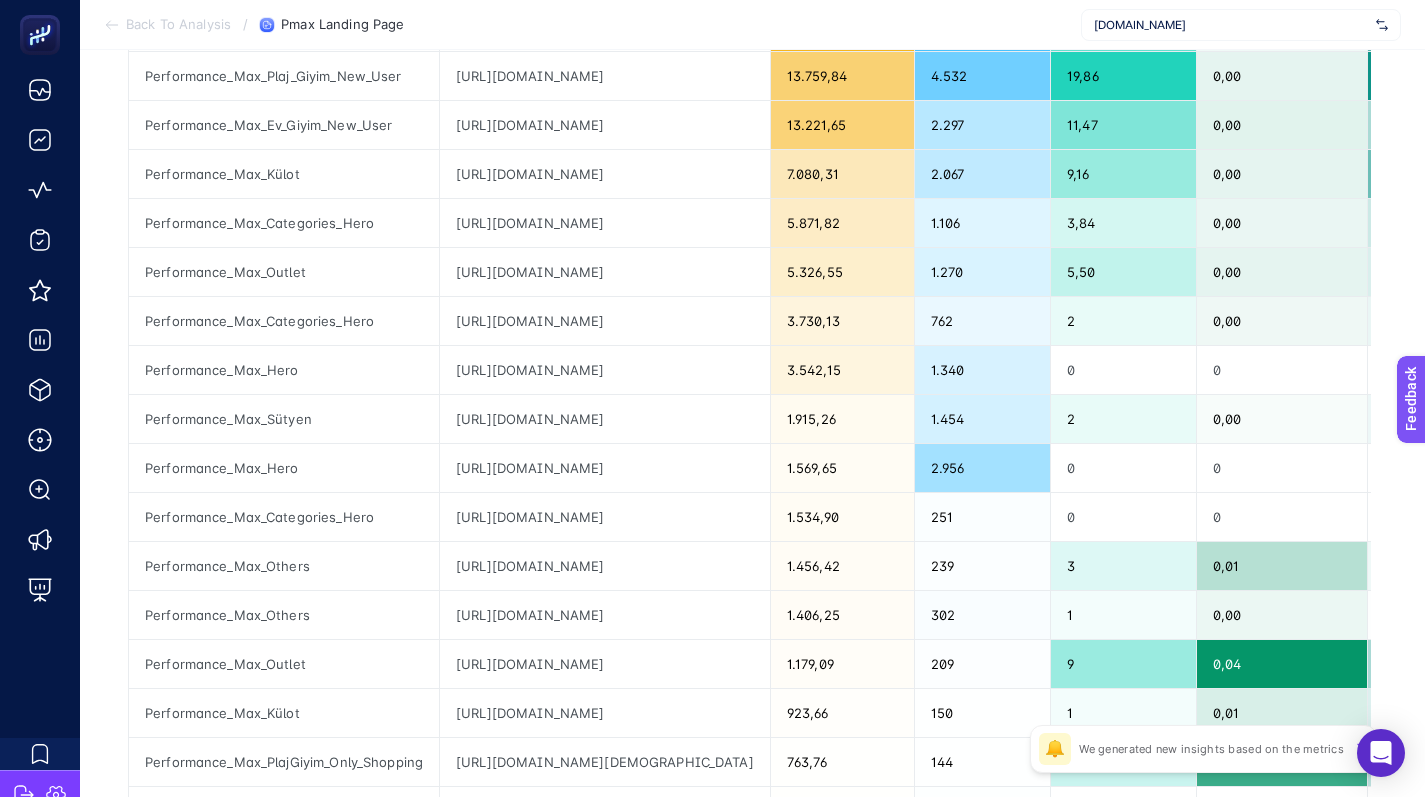 drag, startPoint x: 1004, startPoint y: 811, endPoint x: 1102, endPoint y: 811, distance: 98 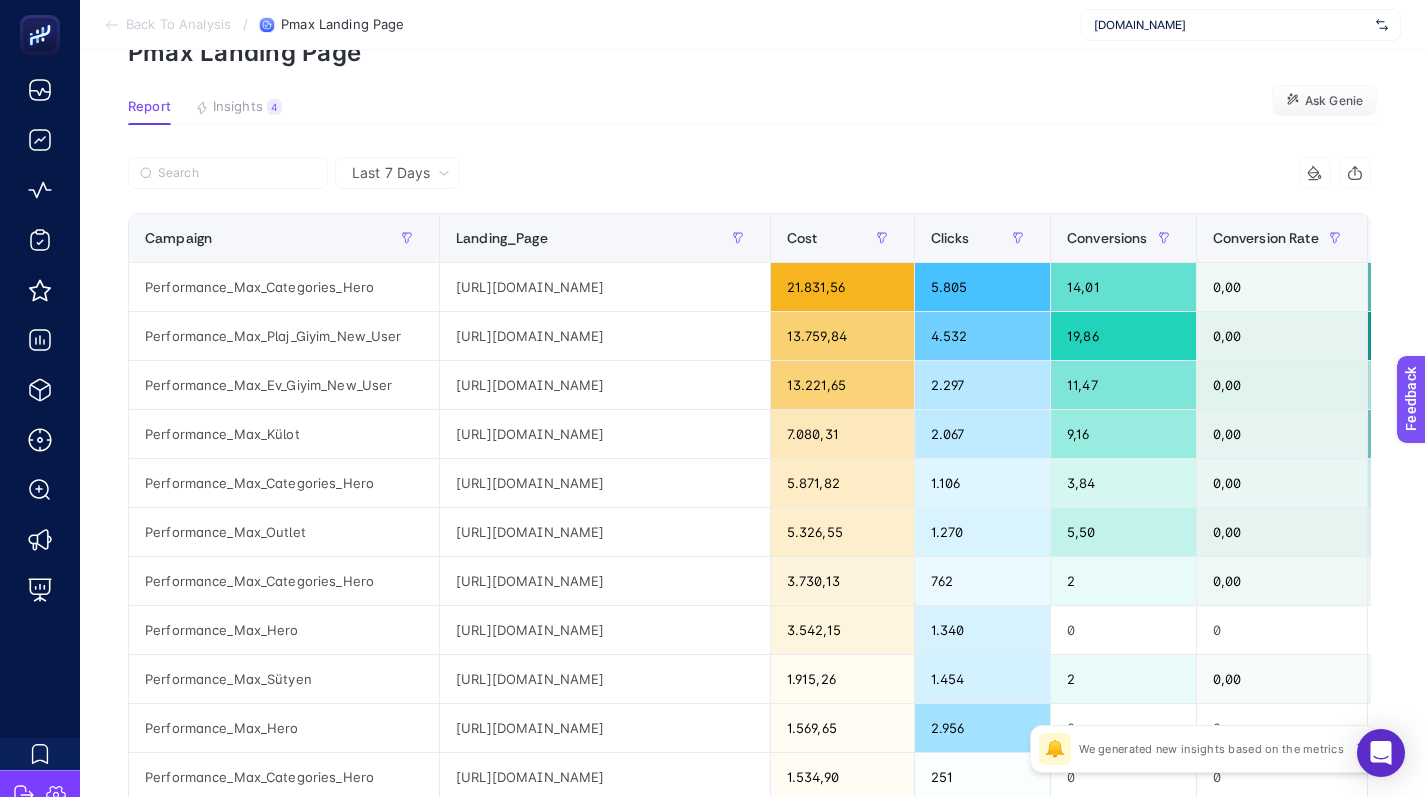 scroll, scrollTop: 0, scrollLeft: 9, axis: horizontal 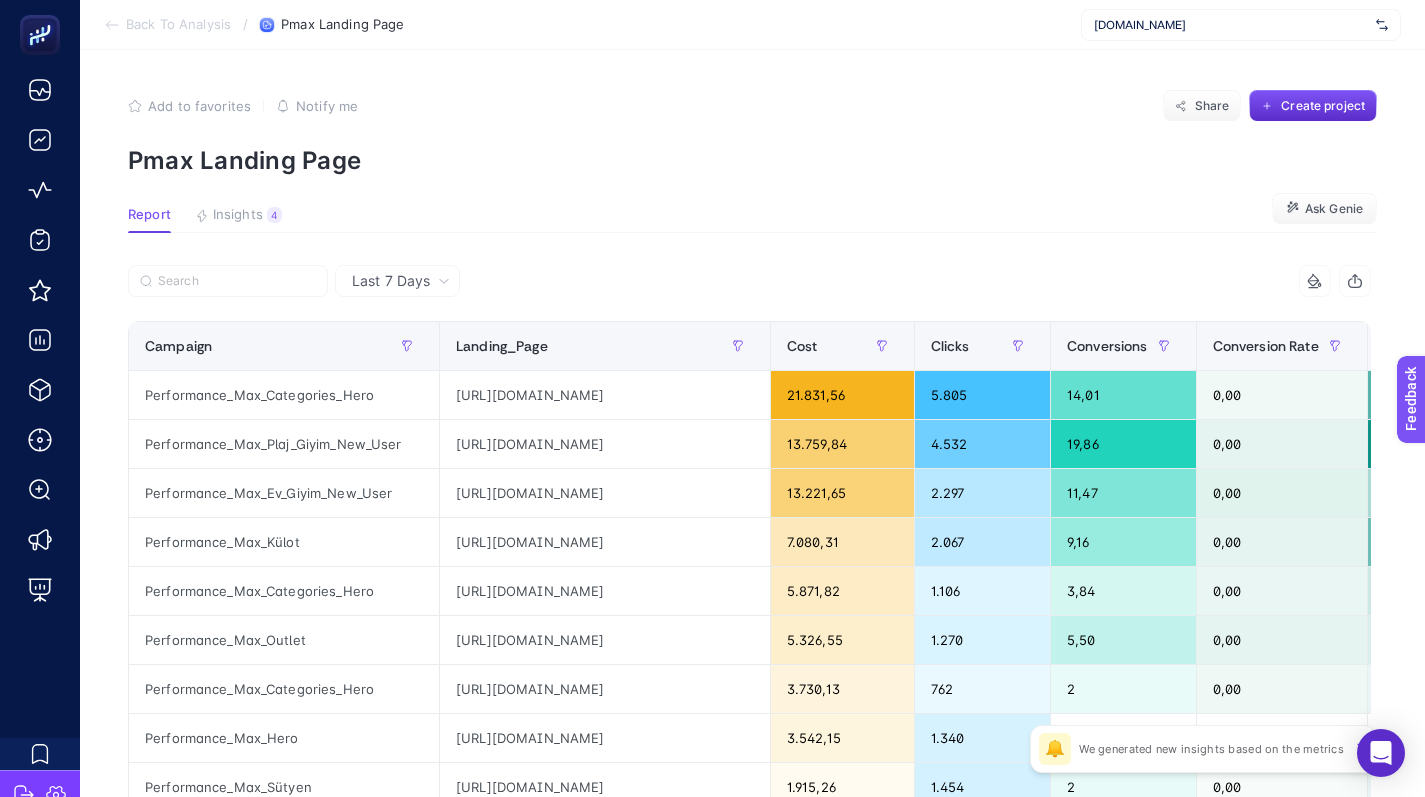 click on "Last 7 Days 7 items selected Campaign Landing_Page Cost Clicks Conversions Conversion Rate Conversions Value CPC Ads ROAS 9 items selected + Performance_Max_Categories_Hero [URL][DOMAIN_NAME] 21.831,56 5.805 14,01 0,00 30.837,41 3,76 1,41 Performance_Max_Plaj_Giyim_New_User [URL][DOMAIN_NAME] 13.759,84 4.532 19,86 0,00 44.824,82 3,04 3,26 Performance_Max_Ev_Giyim_New_User [URL][DOMAIN_NAME] 13.221,65 2.297 11,47 0,00 15.681,40 5,76 1,19 Performance_Max_Külot [URL][DOMAIN_NAME] 7.080,31 2.067 9,16 0,00 27.034,00 3,43 3,82 Performance_Max_Categories_Hero [URL][DOMAIN_NAME] 5.871,82 1.106 3,84 0,00 9.390,73 5,31 1,60 Performance_Max_Outlet [URL][DOMAIN_NAME] 5.326,55 1.270 5,50 0,00 6.729,51 4,19 1,26 Performance_Max_Categories_Hero [URL][DOMAIN_NAME] 3.730,13 762 2 0,00 3.872,43 4,90 1,04 Performance_Max_Hero [URL][DOMAIN_NAME] 3.542,15 1.340 0 0 0 2,64 0 1.915,26 1.454" at bounding box center [749, 919] 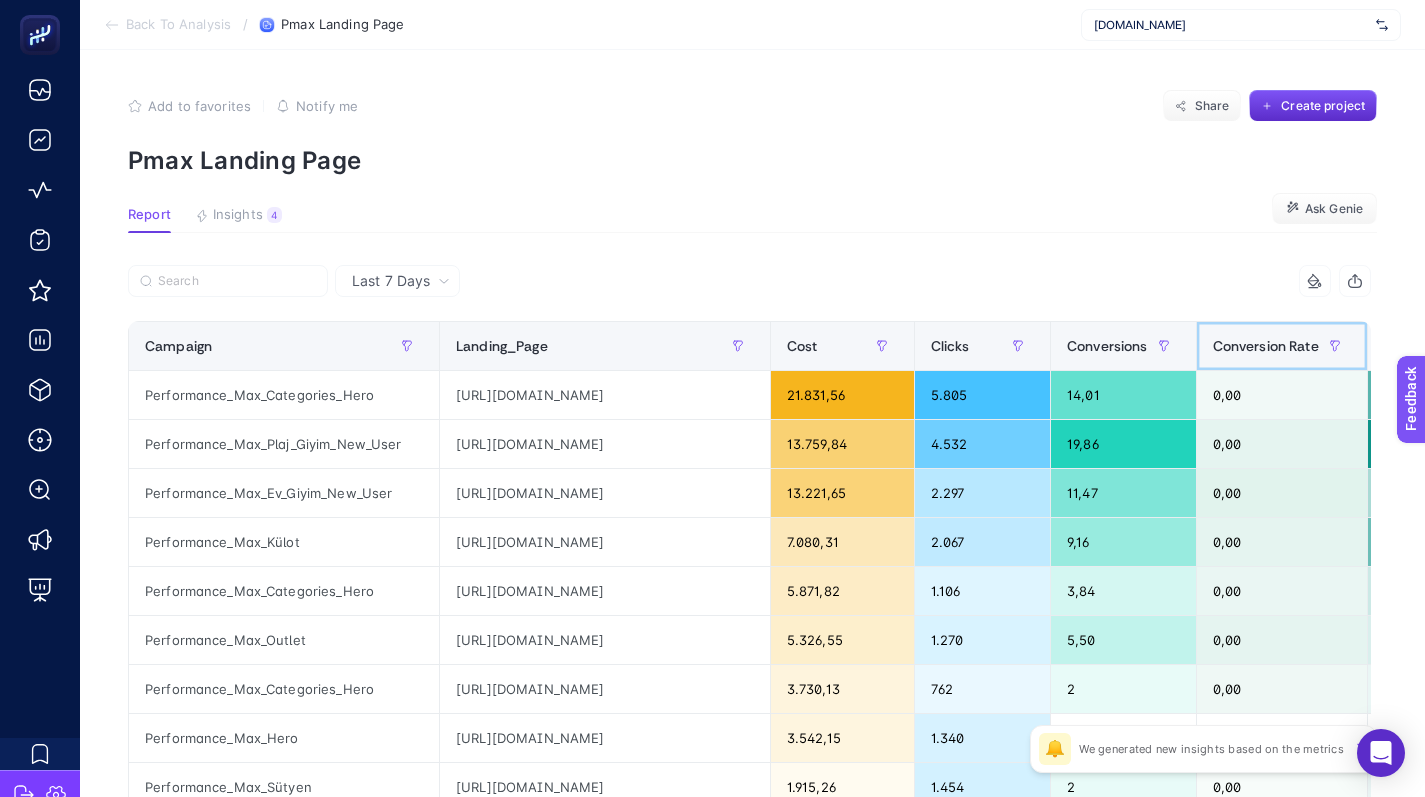click on "Conversion Rate" 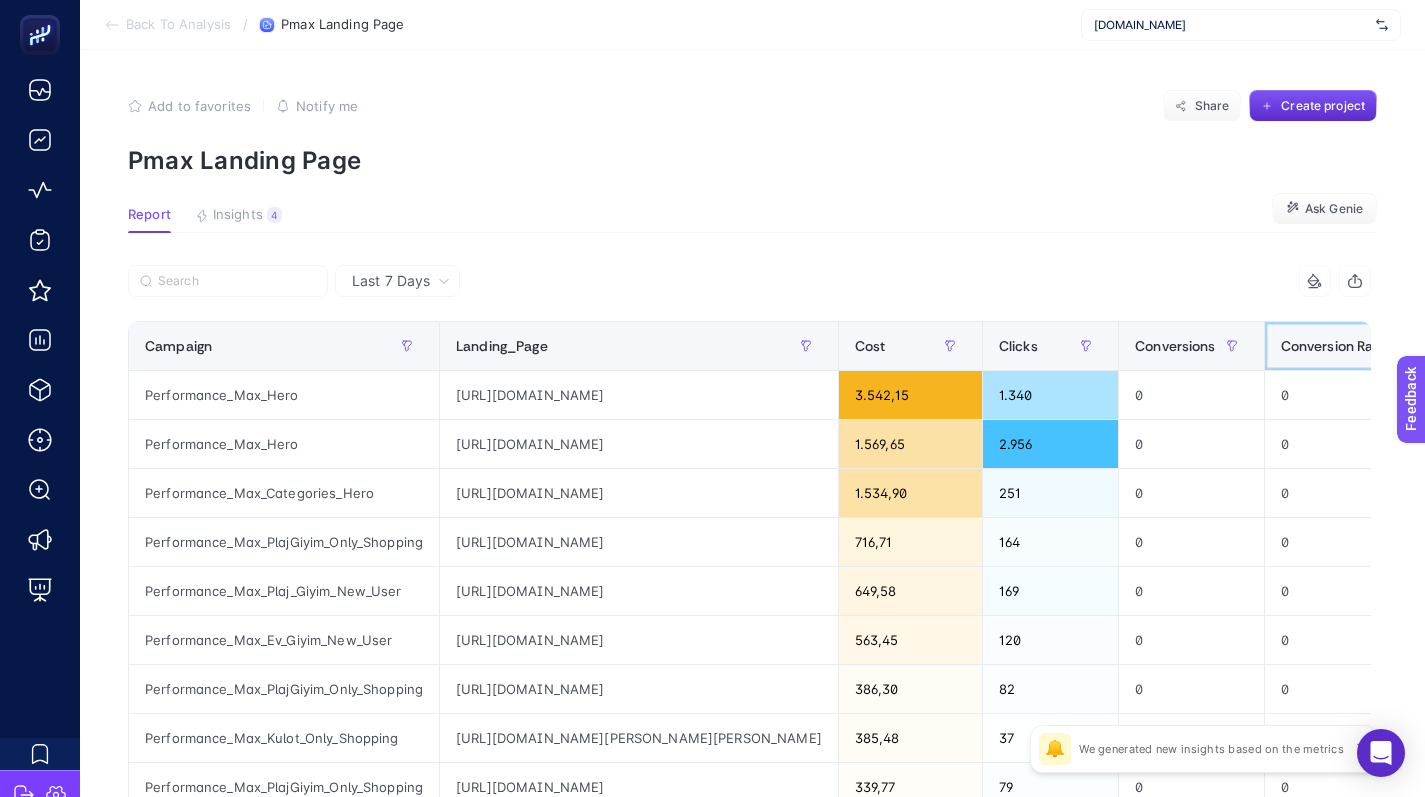 click on "Conversion Rate" 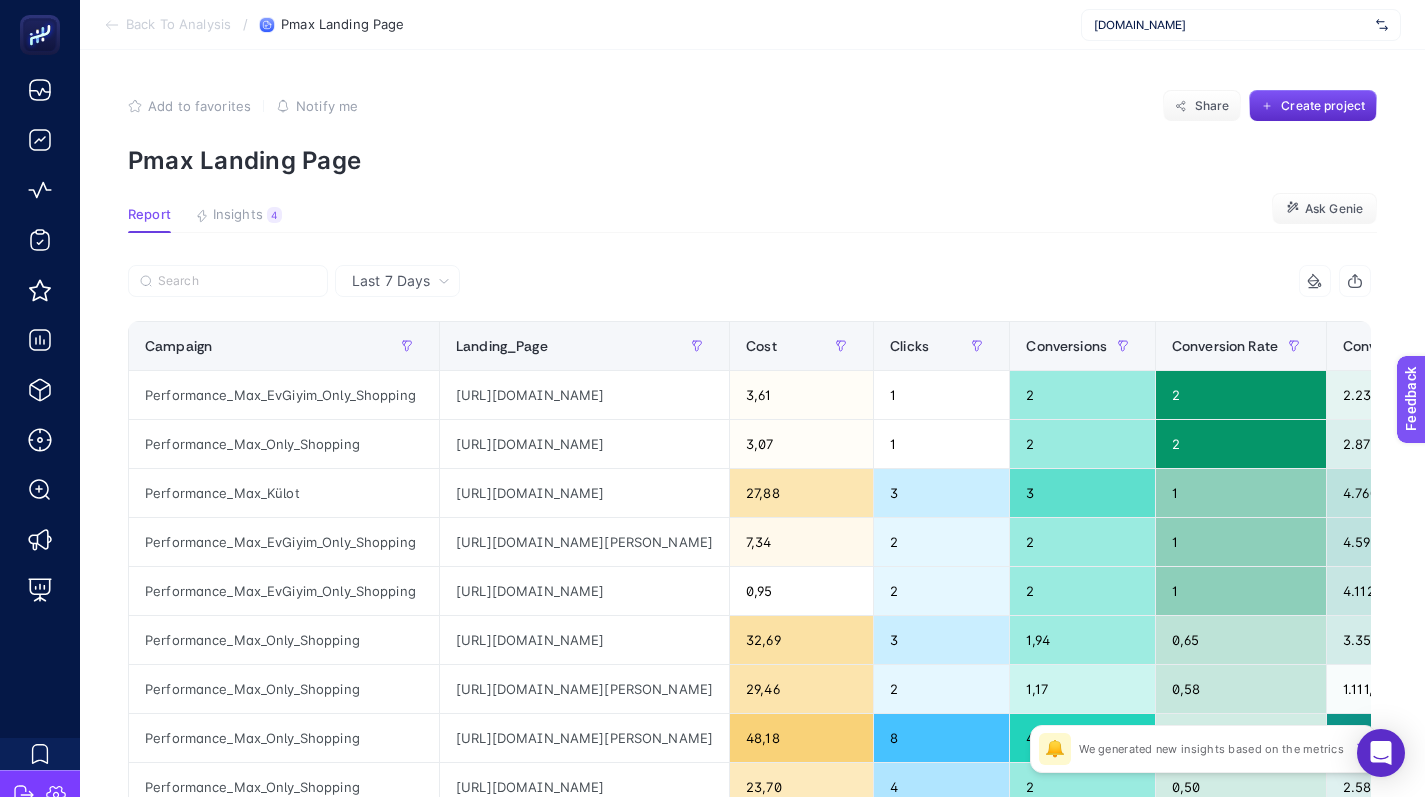 click on "7 items selected" at bounding box center [1061, 281] 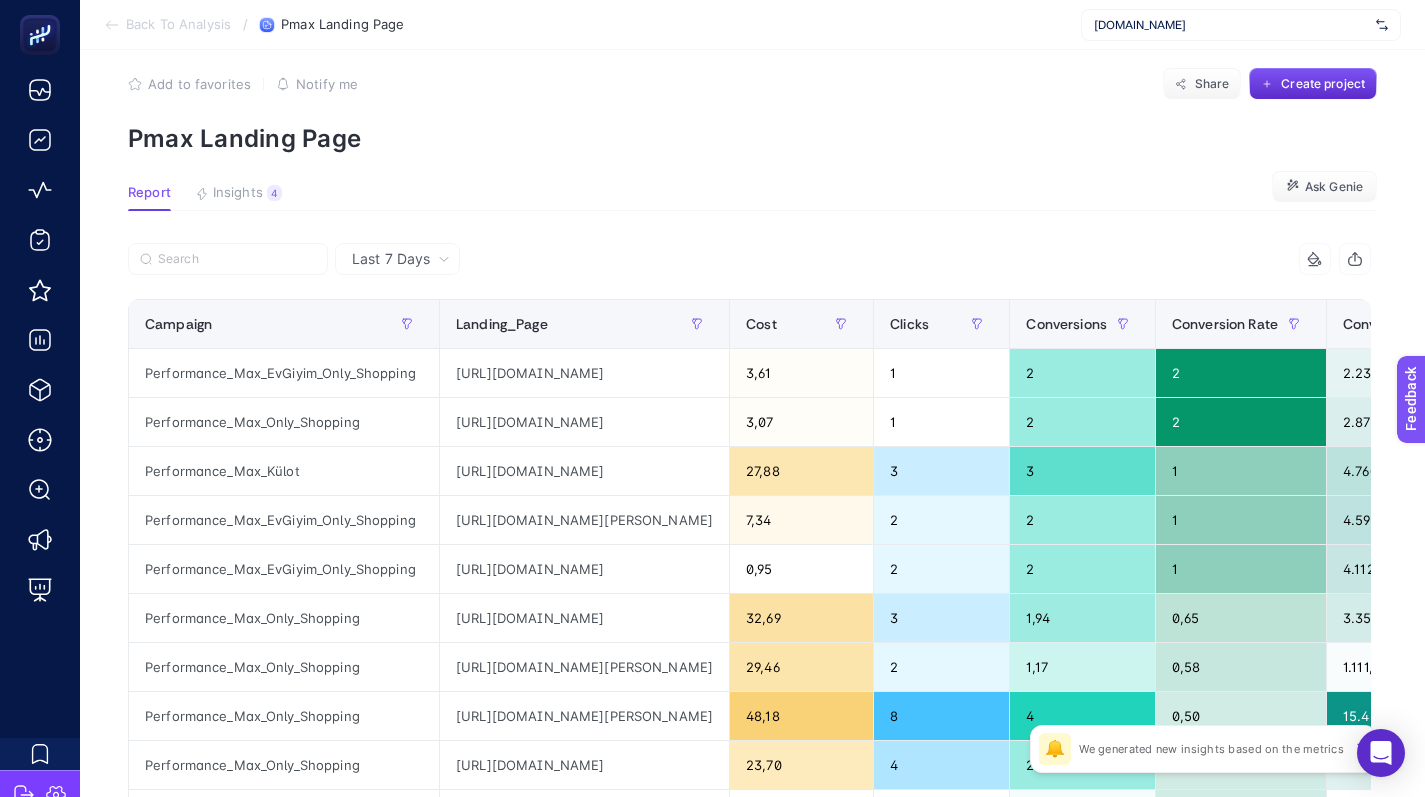 scroll, scrollTop: 21, scrollLeft: 9, axis: both 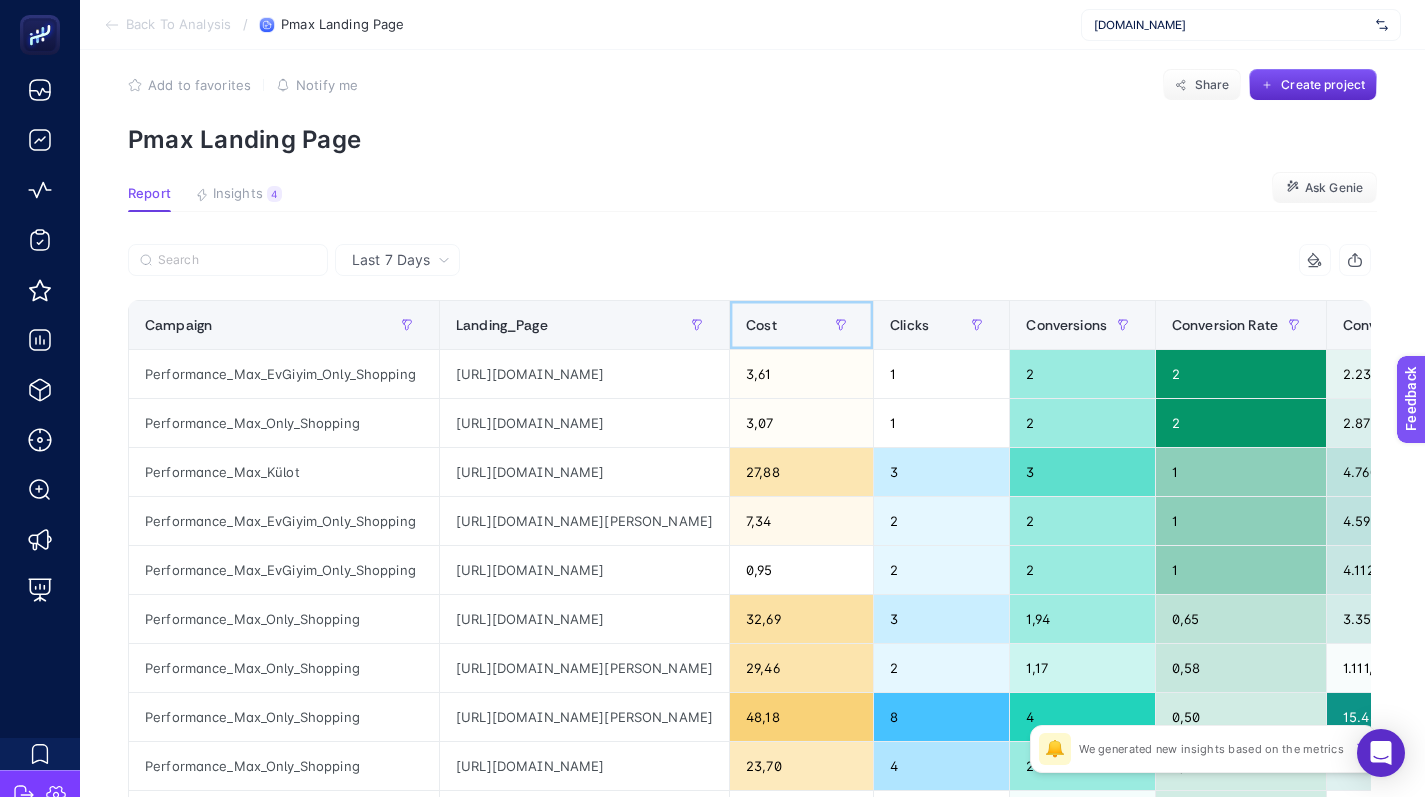 click on "Cost" at bounding box center (801, 325) 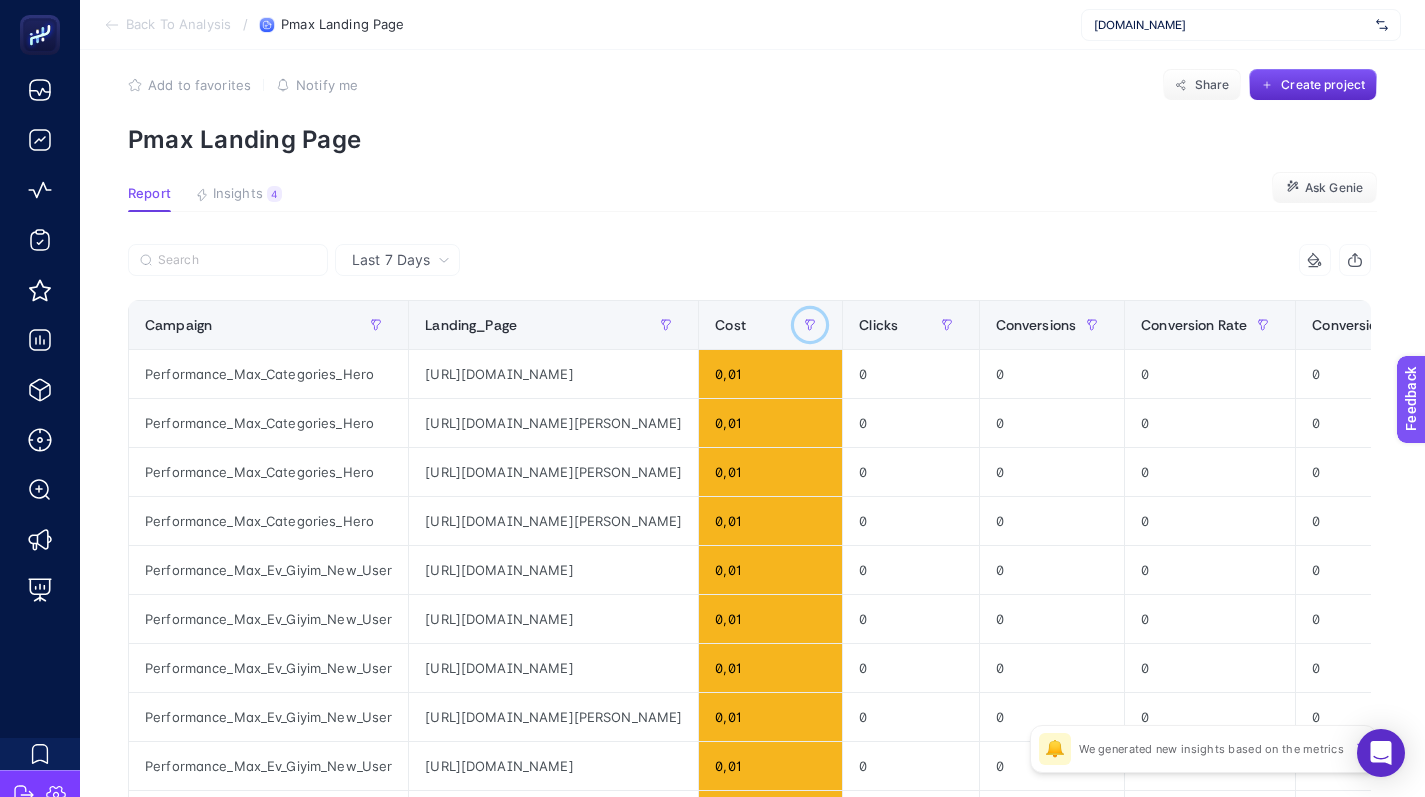 click at bounding box center (810, 325) 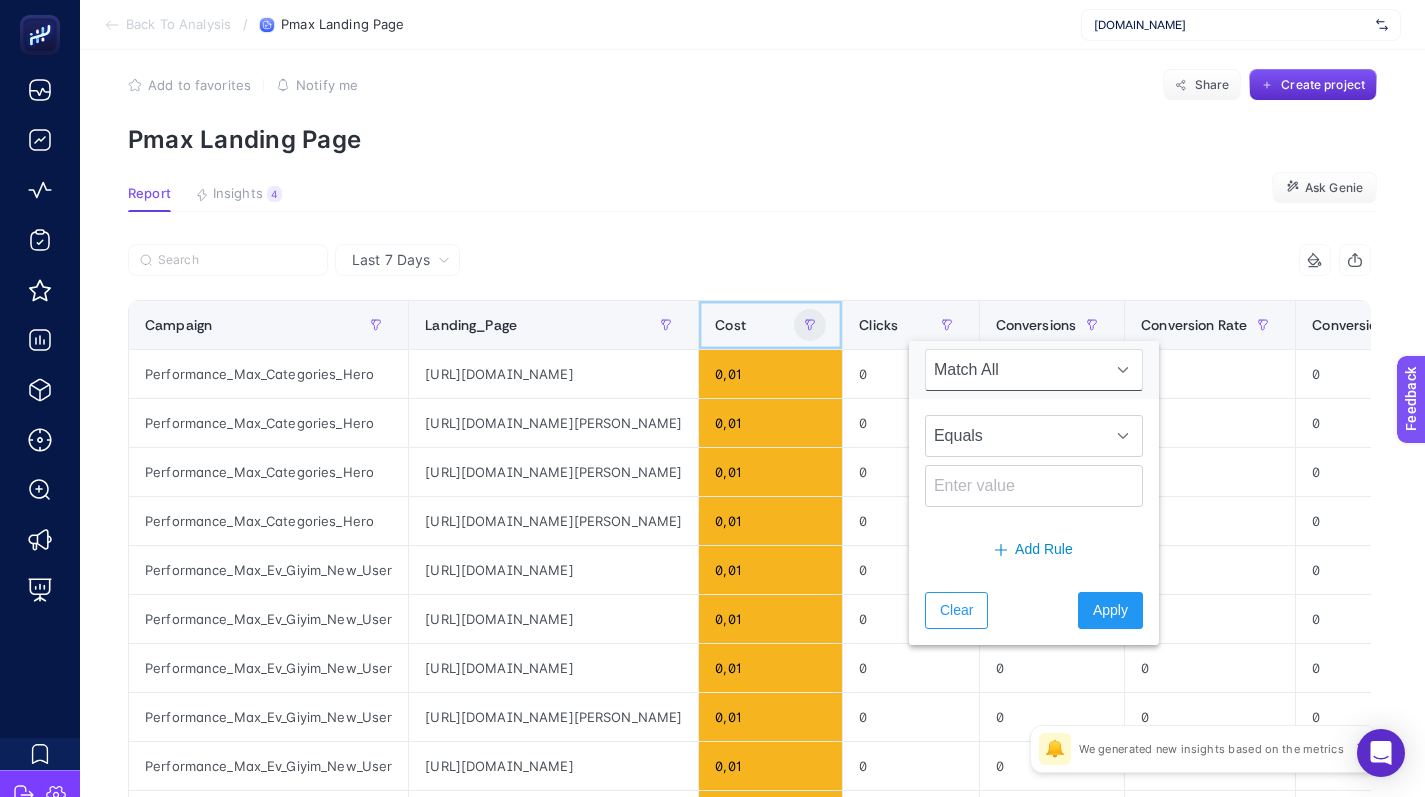 click on "Cost" at bounding box center [770, 325] 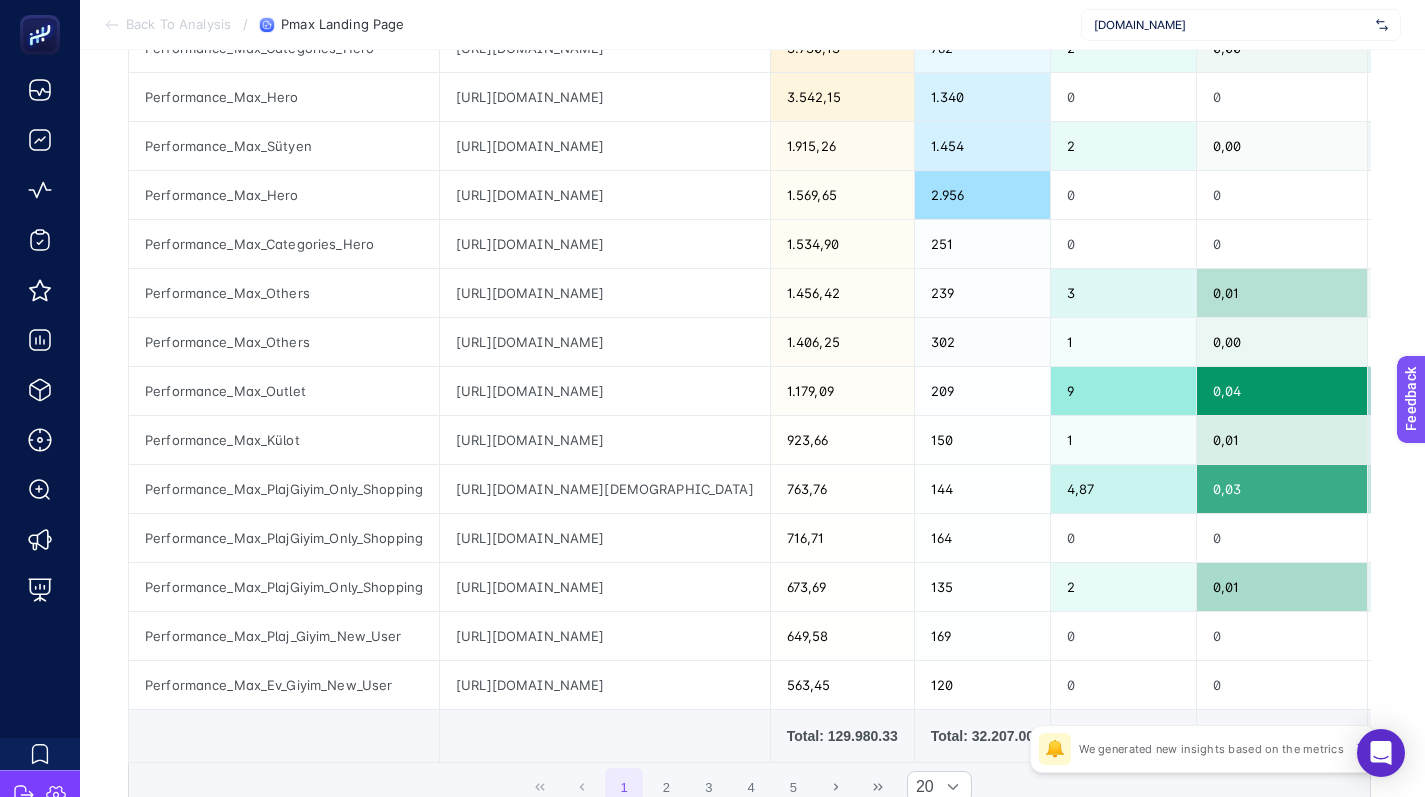 scroll, scrollTop: 767, scrollLeft: 9, axis: both 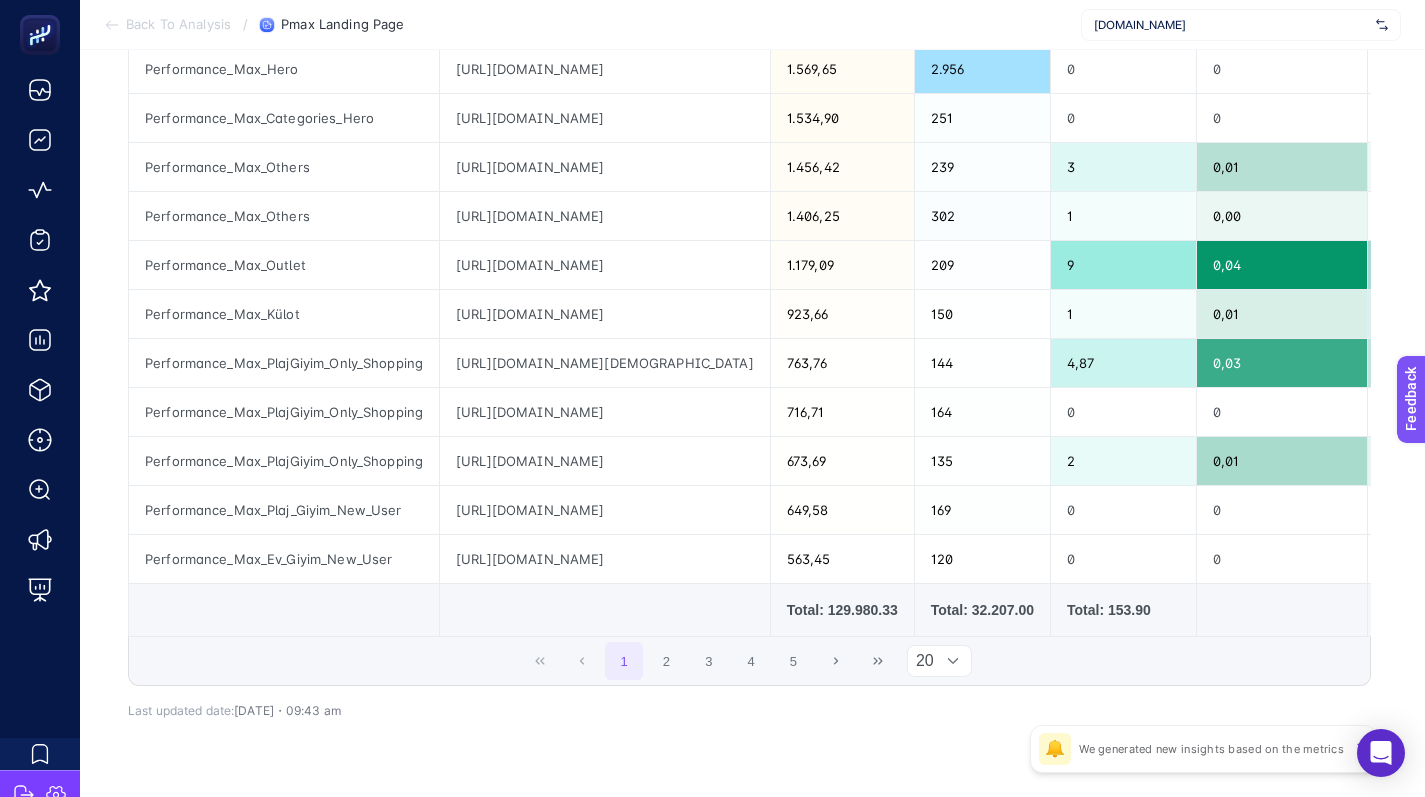click at bounding box center [953, 661] 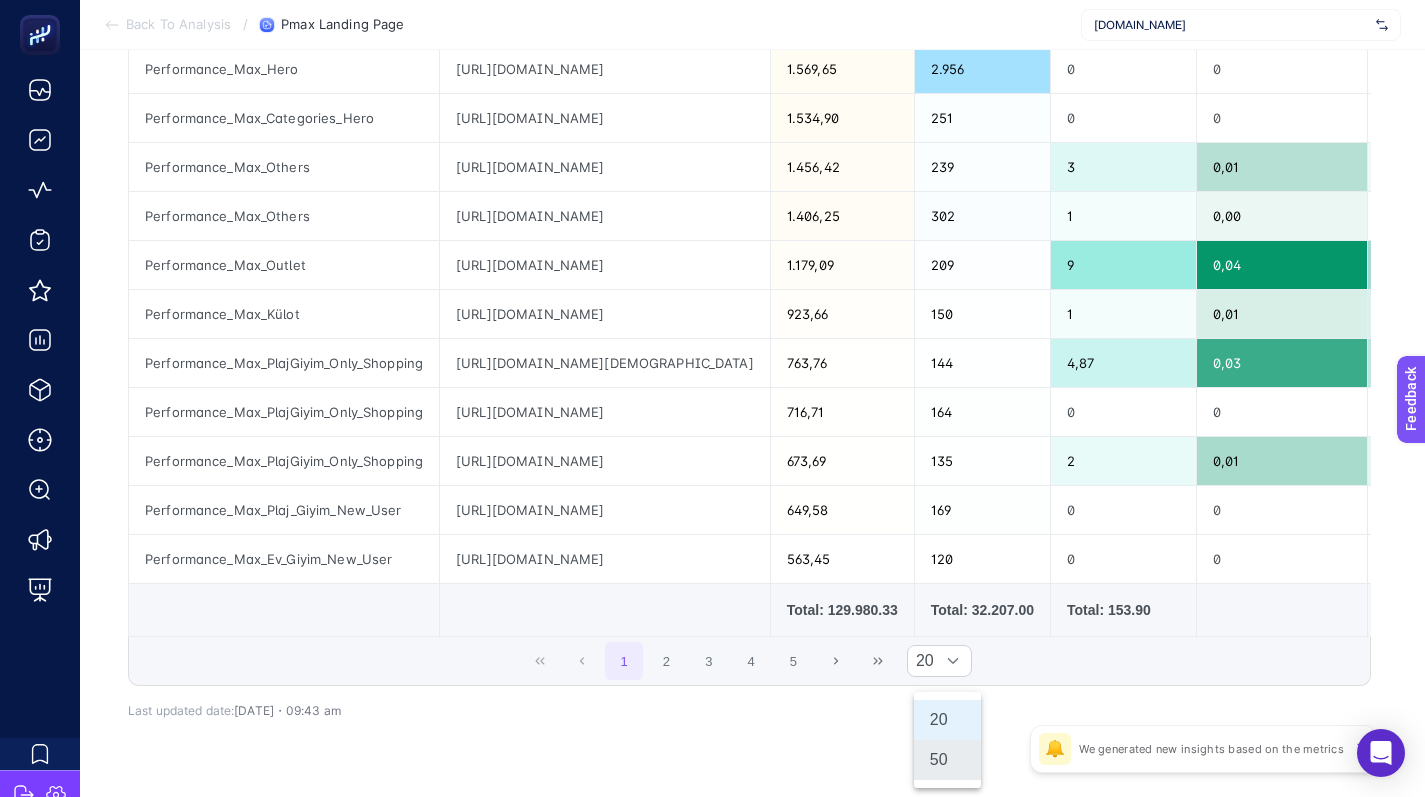 click on "50" 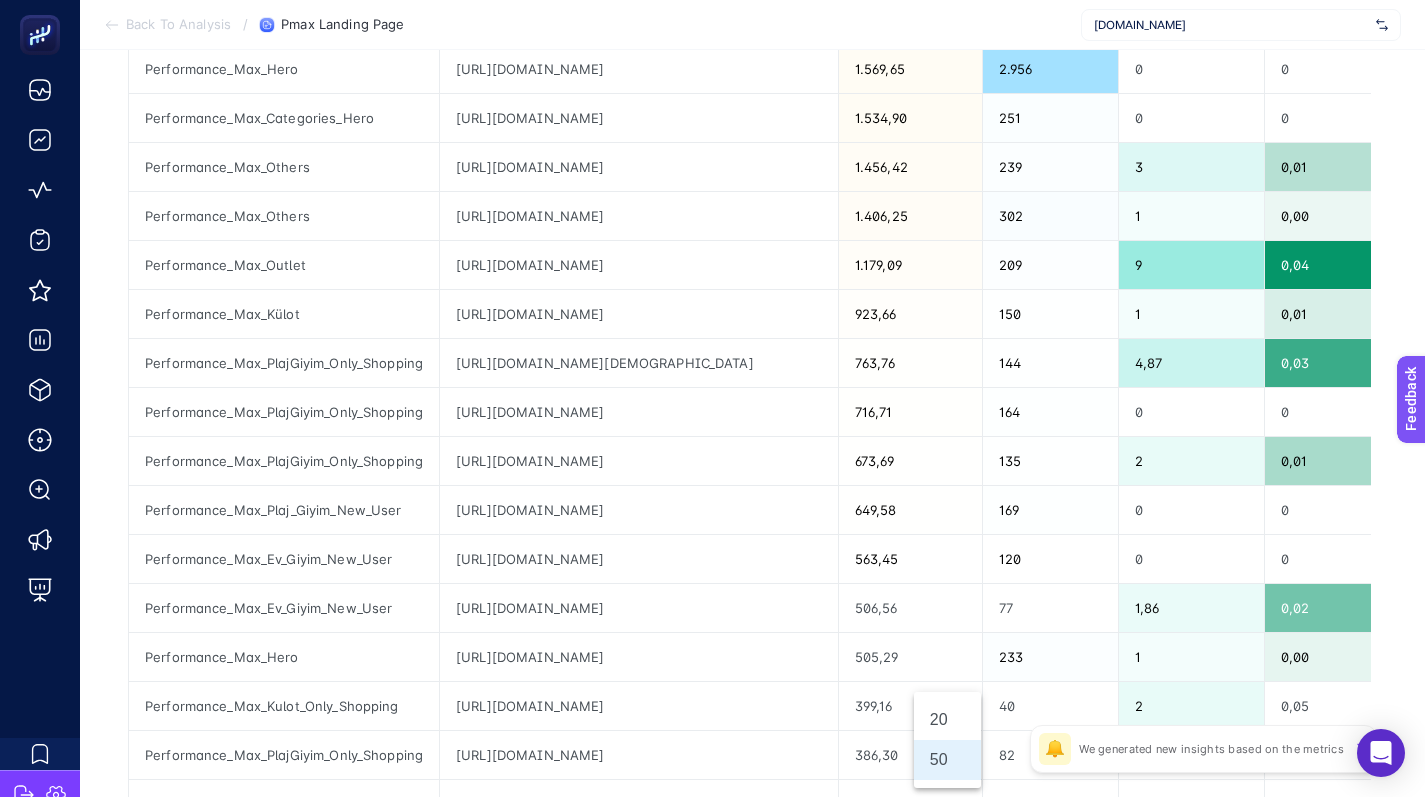 scroll, scrollTop: 2301, scrollLeft: 9, axis: both 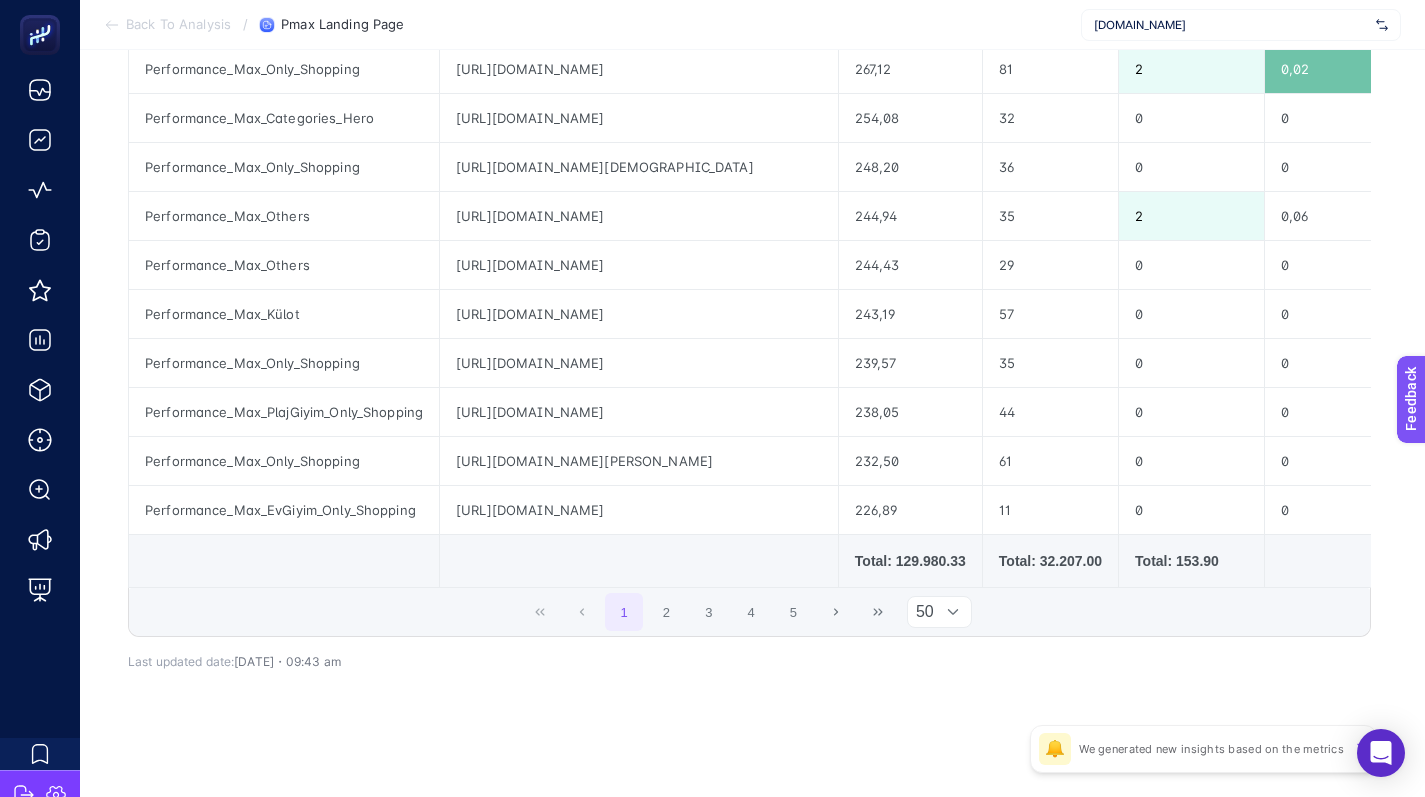 click on "Add to favorites false Notify me Share Create project Pmax Landing Page Report Insights 4  We generated new insights based on the metrics  Ask Genie Last 7 Days 7 items selected Campaign Landing_Page Cost Clicks Conversions Conversion Rate Conversions Value CPC Ads ROAS 9 items selected + Performance_Max_Categories_Hero [URL][DOMAIN_NAME] 21.831,56 5.805 14,01 0,00 30.837,41 3,76 1,41 Performance_Max_Plaj_Giyim_New_User [URL][DOMAIN_NAME] 13.759,84 4.532 19,86 0,00 44.824,82 3,04 3,26 Performance_Max_Ev_Giyim_New_User [URL][DOMAIN_NAME] 13.221,65 2.297 11,47 0,00 15.681,40 5,76 1,19 Performance_Max_Külot [URL][DOMAIN_NAME] 7.080,31 2.067 9,16 0,00 27.034,00 3,43 3,82 Performance_Max_Categories_Hero [URL][DOMAIN_NAME] 5.871,82 1.106 3,84 0,00 9.390,73 5,31 1,60 Performance_Max_Outlet [URL][DOMAIN_NAME] 5.326,55 1.270 5,50 0,00 6.729,51 4,19 1,26 Performance_Max_Categories_Hero 3.730,13 762 2 0,00 0 0" 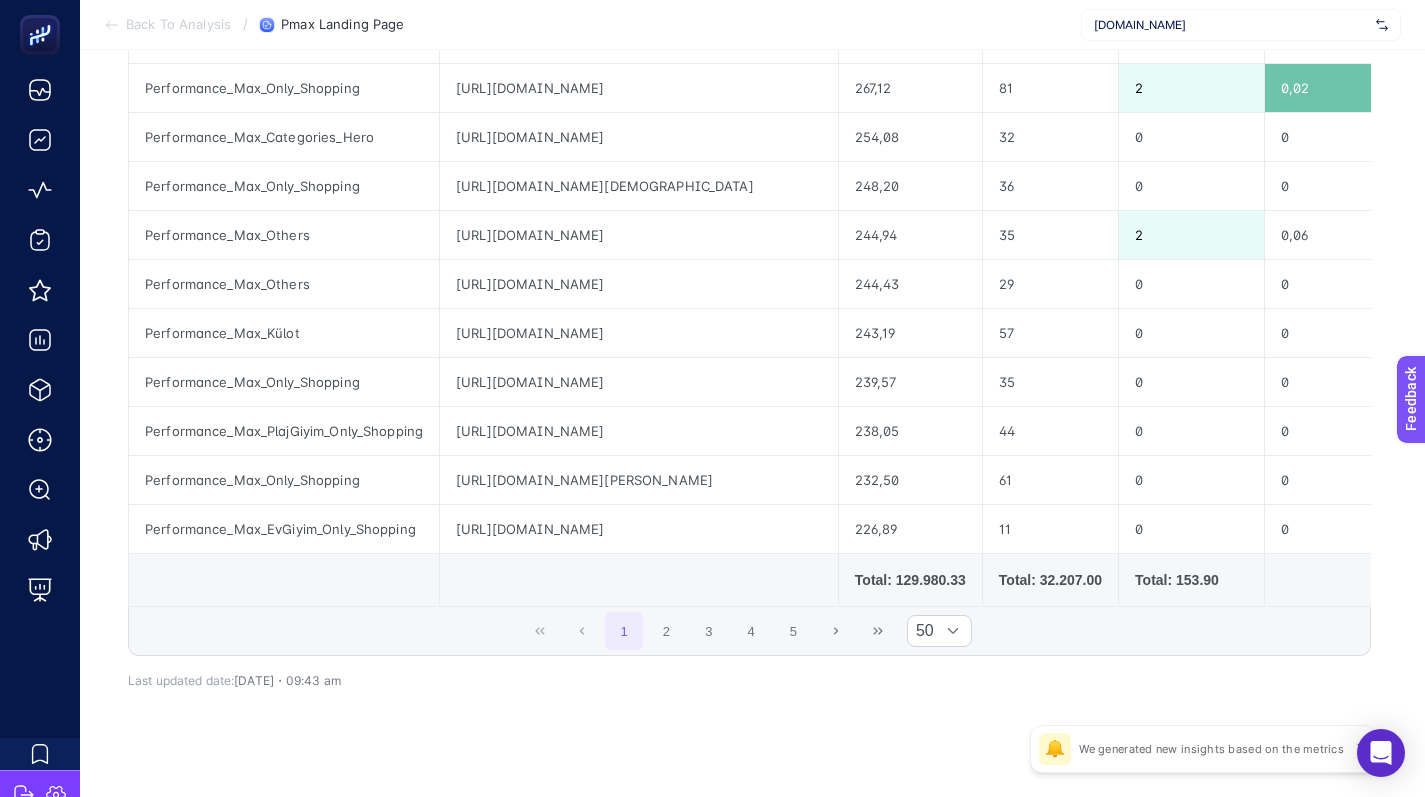 scroll, scrollTop: 2264, scrollLeft: 9, axis: both 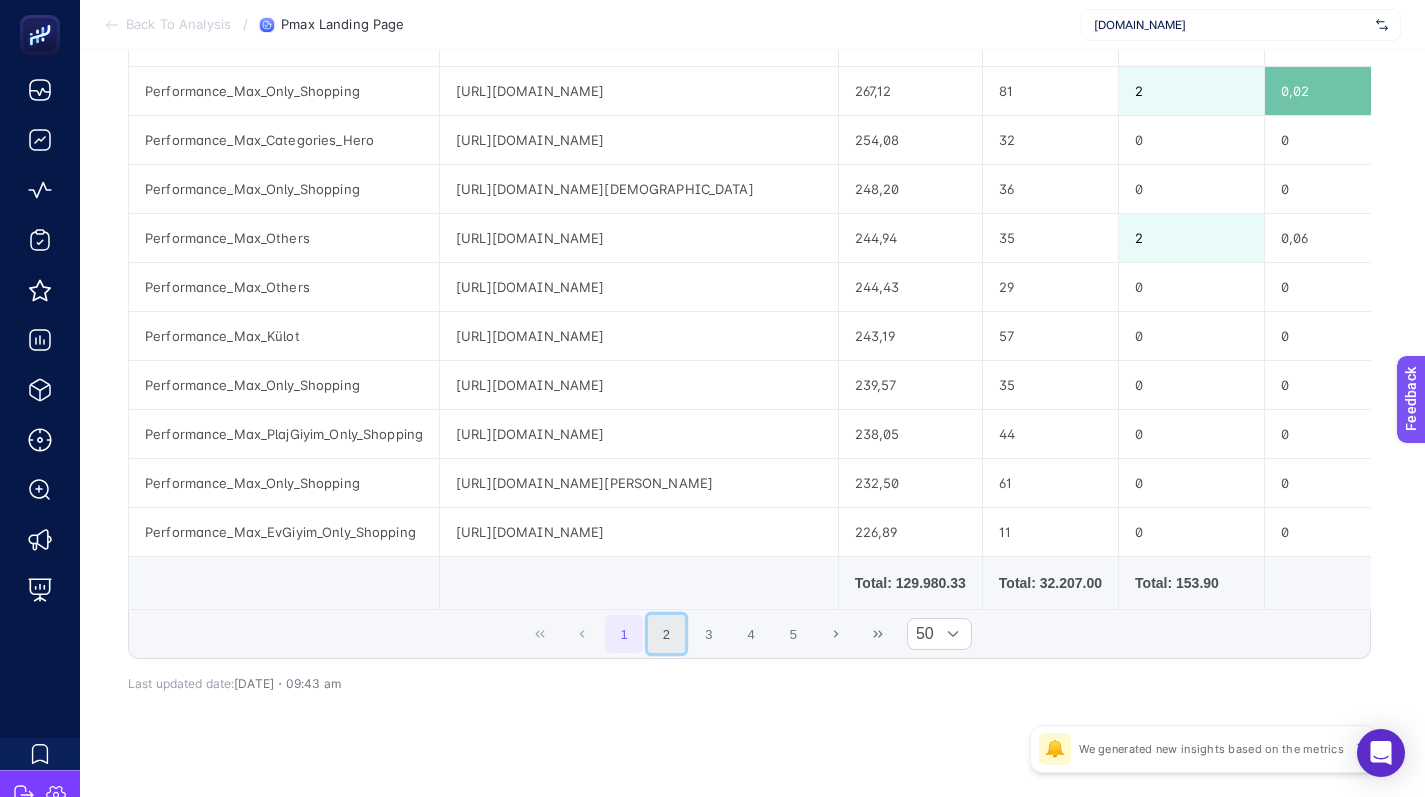 click on "2" 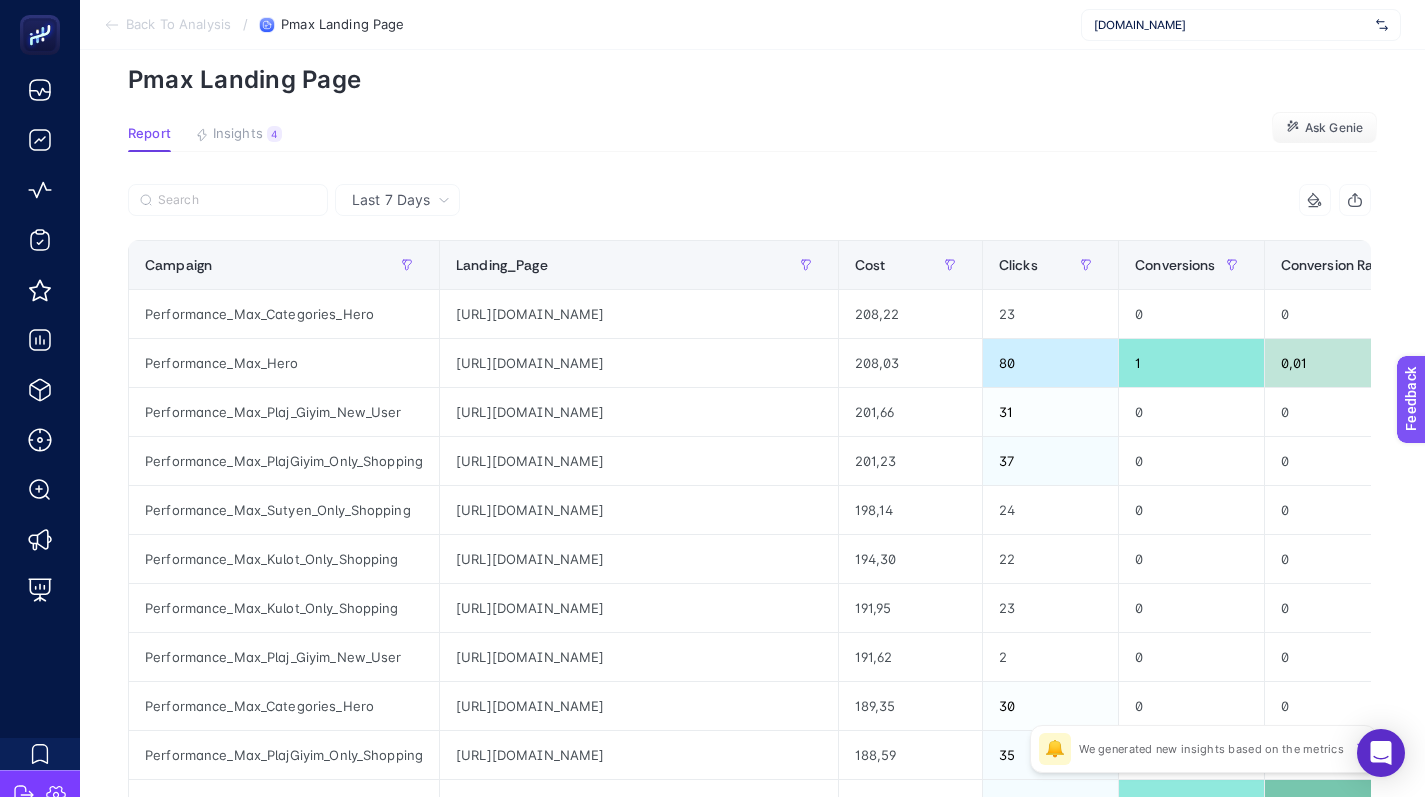scroll, scrollTop: 81, scrollLeft: 9, axis: both 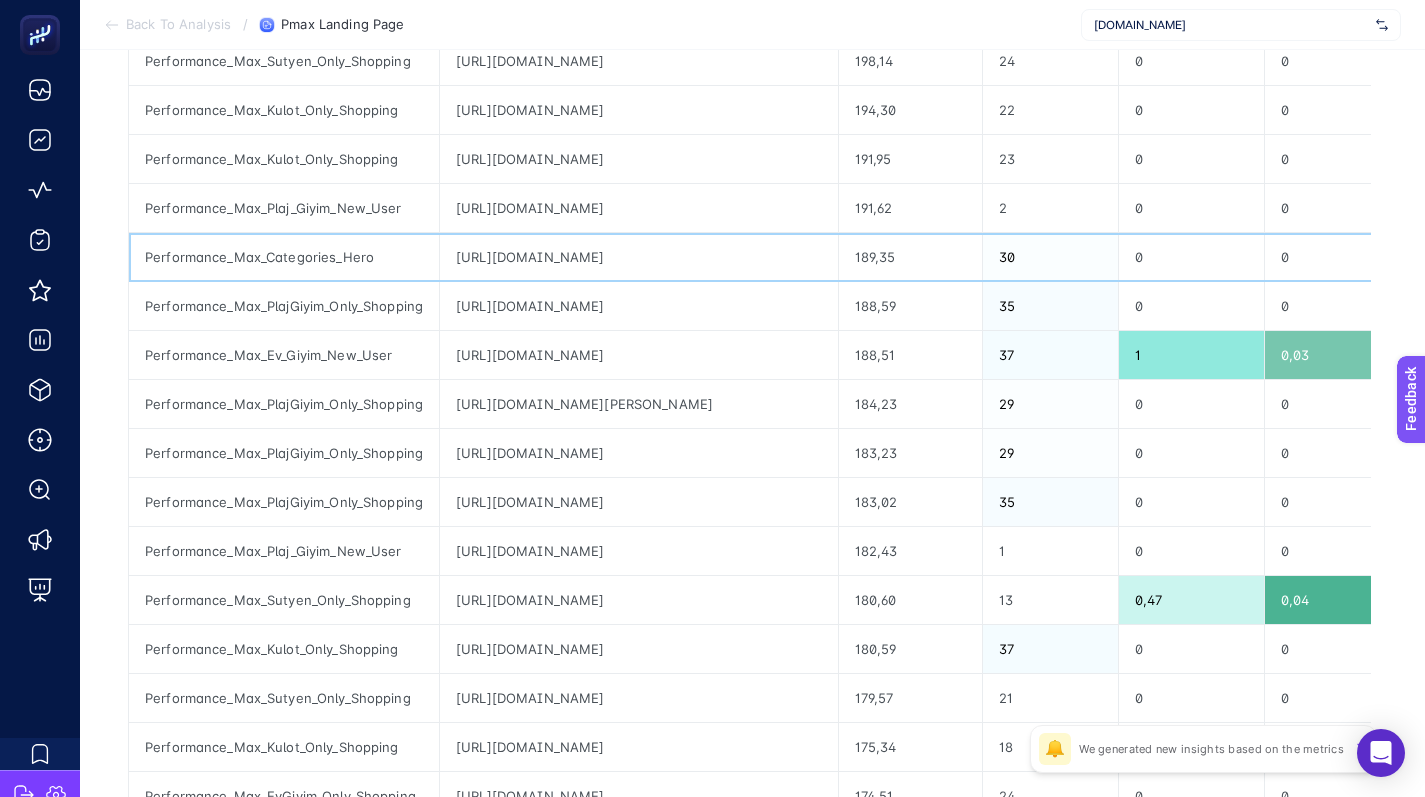 drag, startPoint x: 747, startPoint y: 259, endPoint x: 867, endPoint y: 268, distance: 120.33703 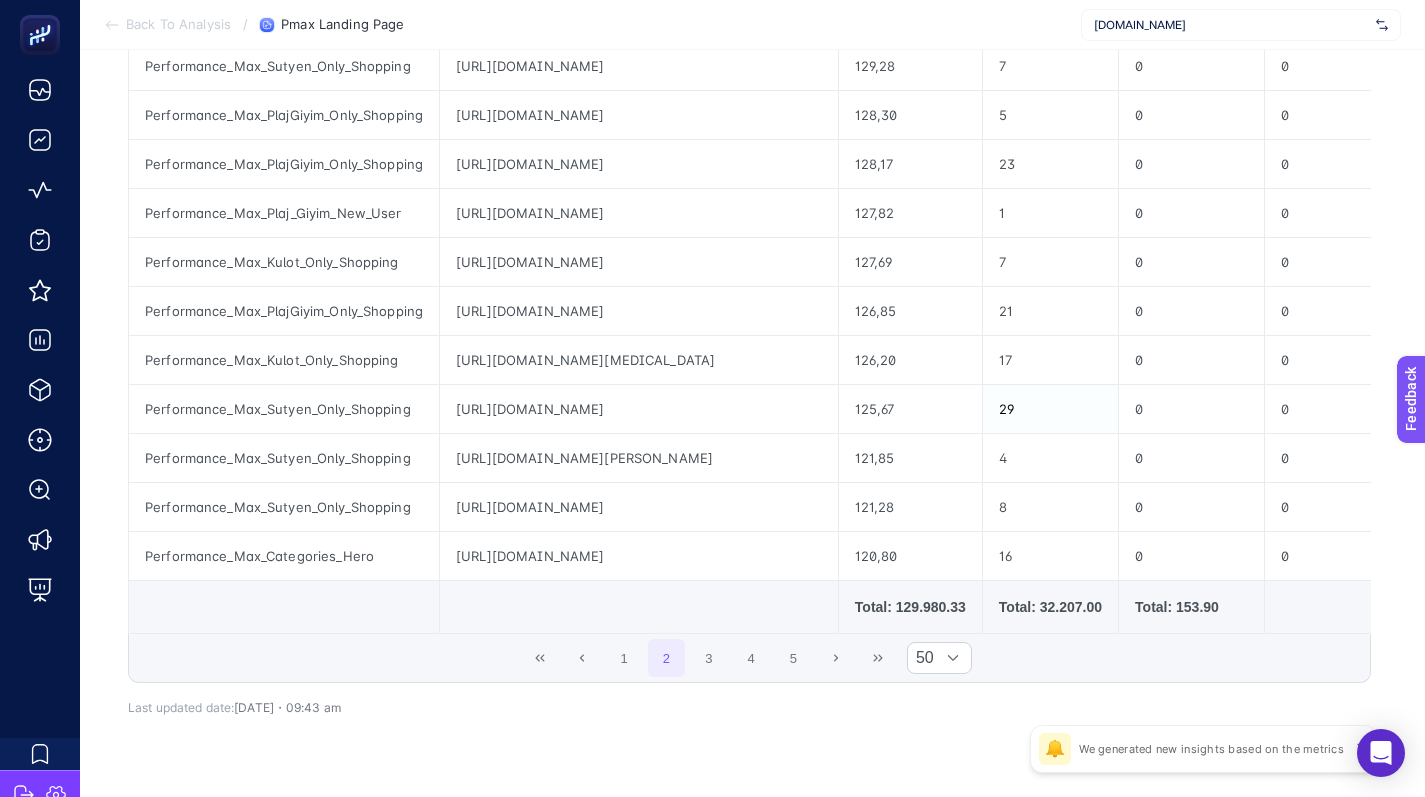 scroll, scrollTop: 2301, scrollLeft: 9, axis: both 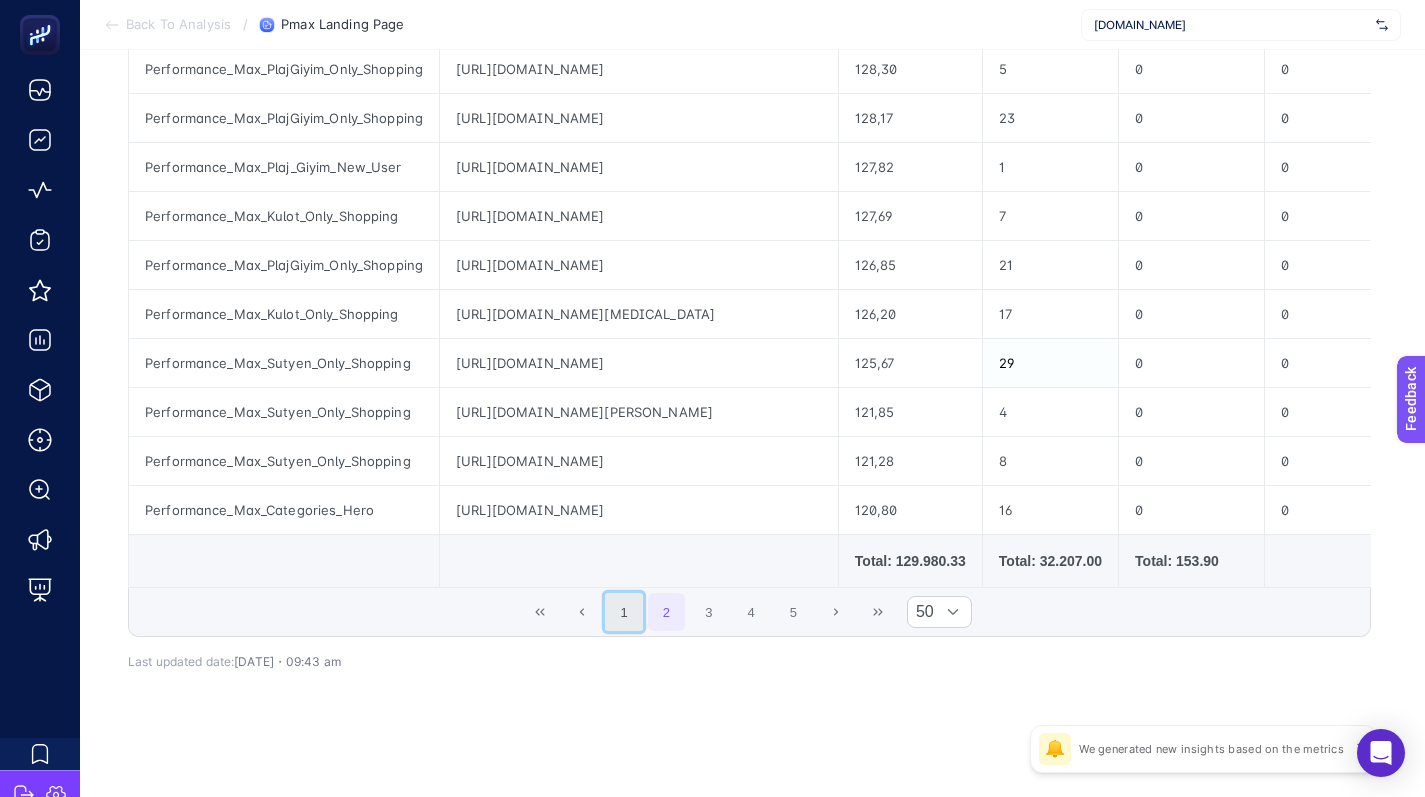 click on "1" 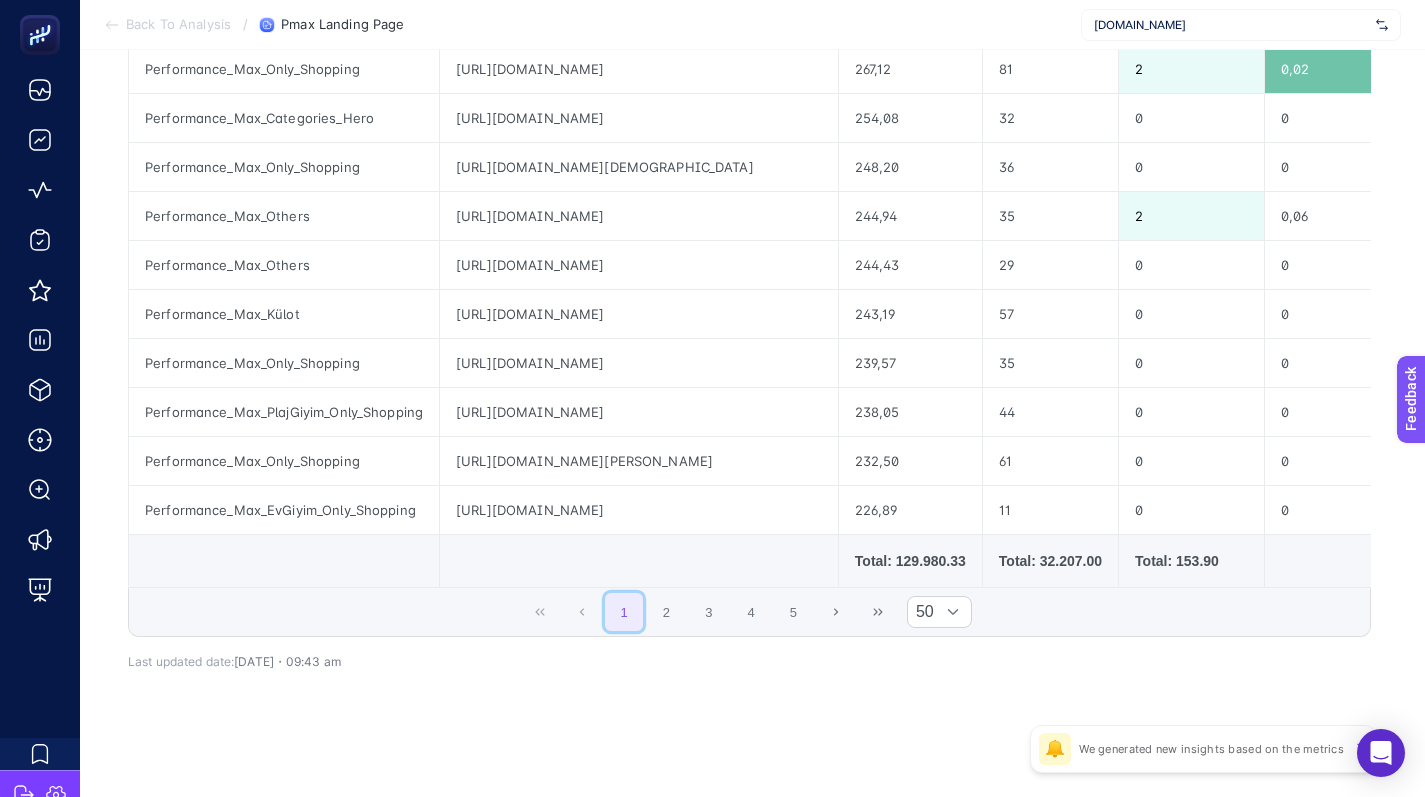 type 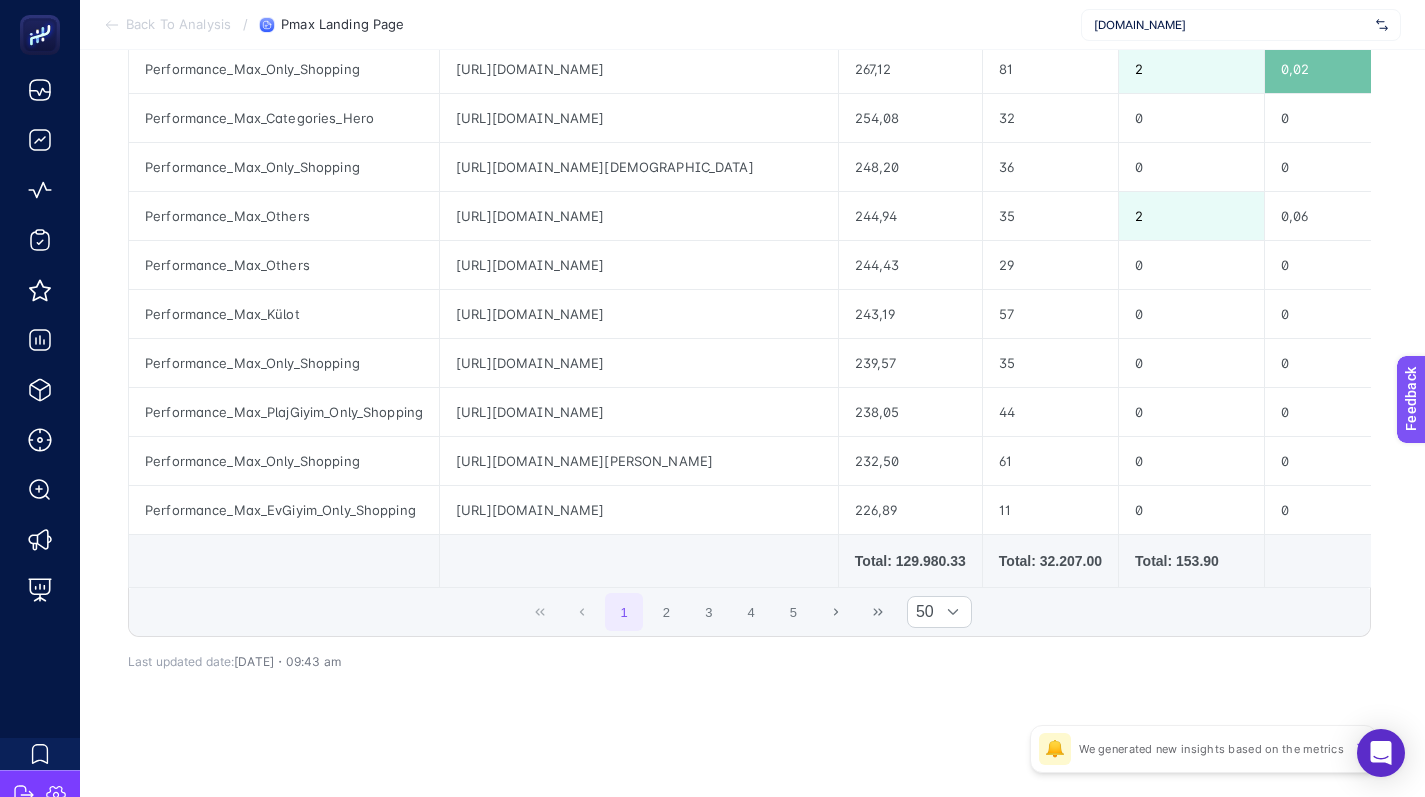 scroll, scrollTop: 0, scrollLeft: 9, axis: horizontal 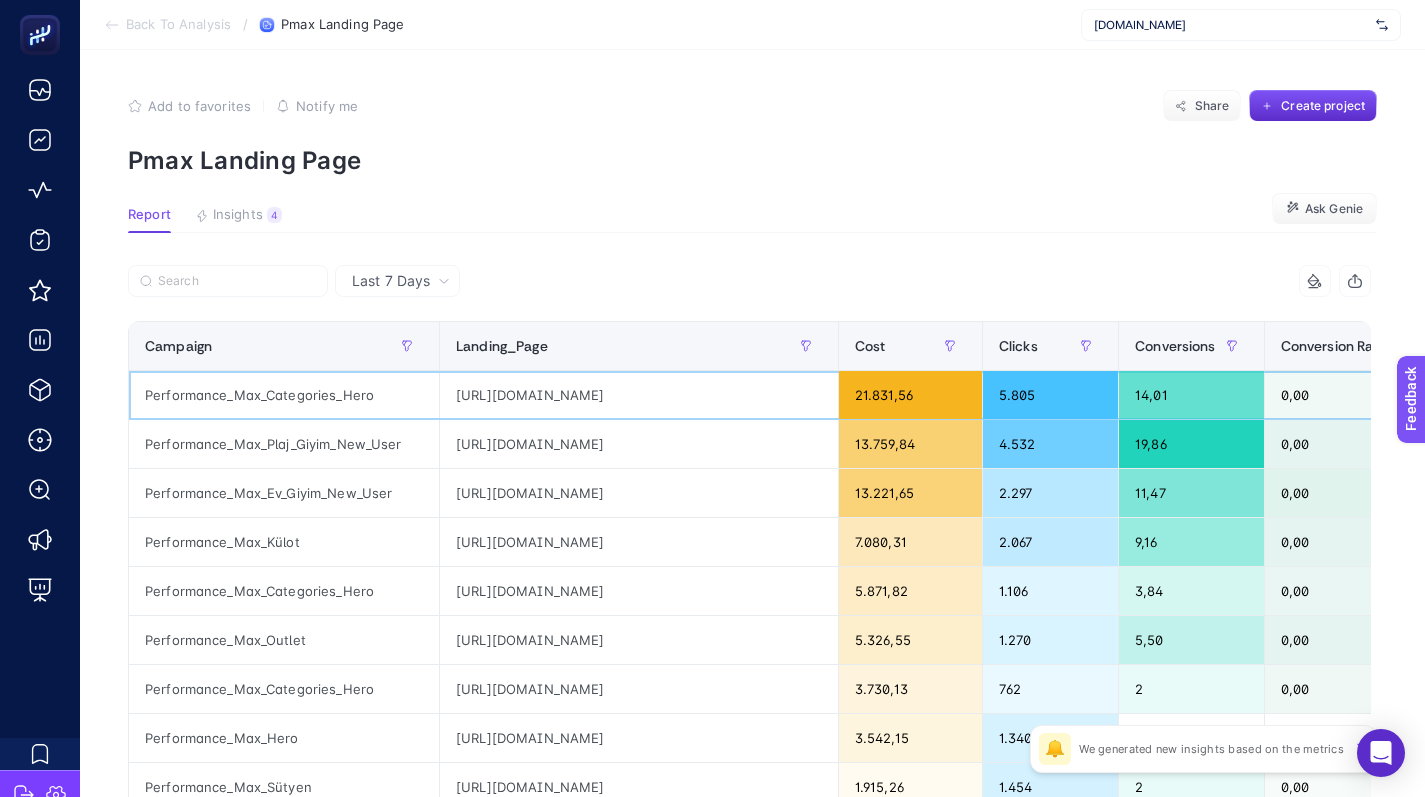 click on "[URL][DOMAIN_NAME]" 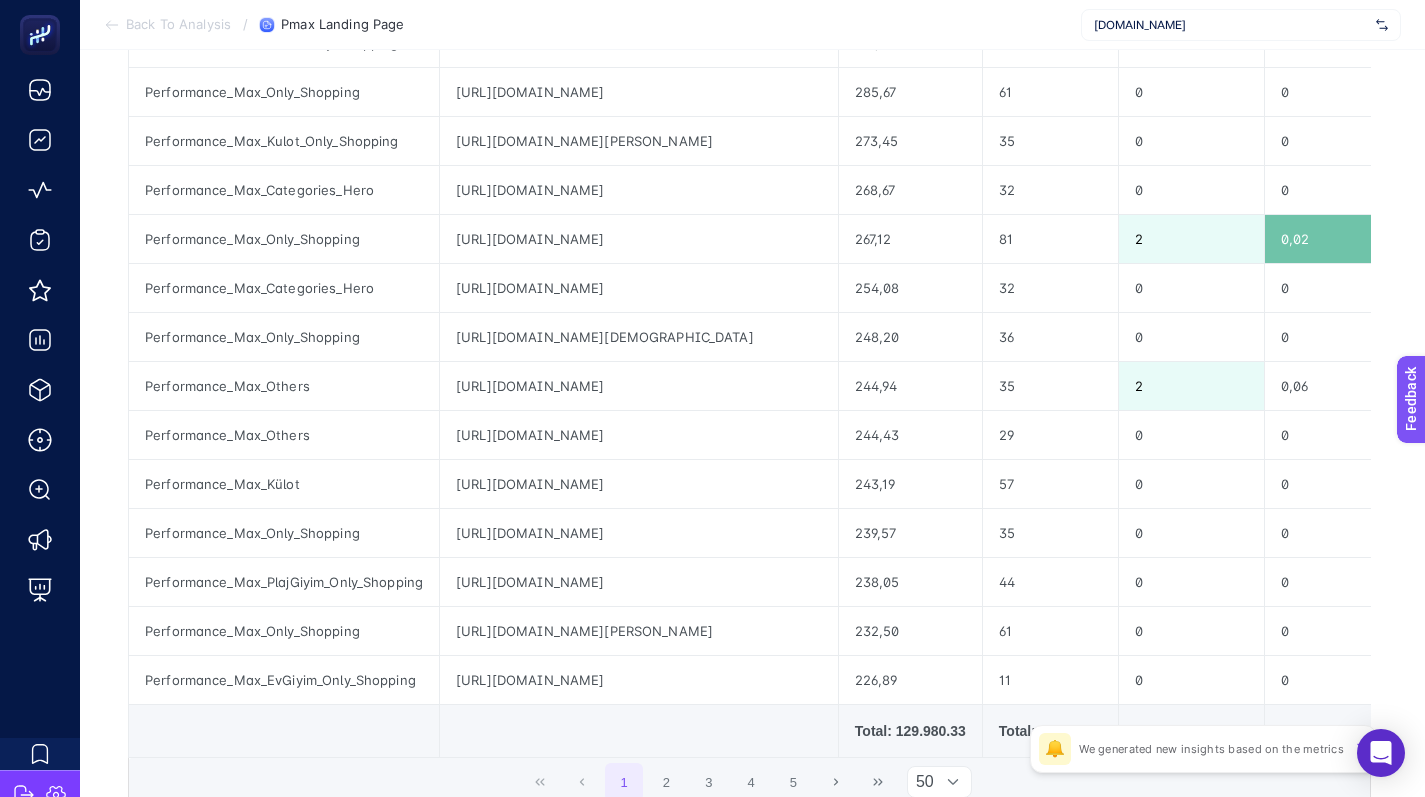 scroll, scrollTop: 2301, scrollLeft: 9, axis: both 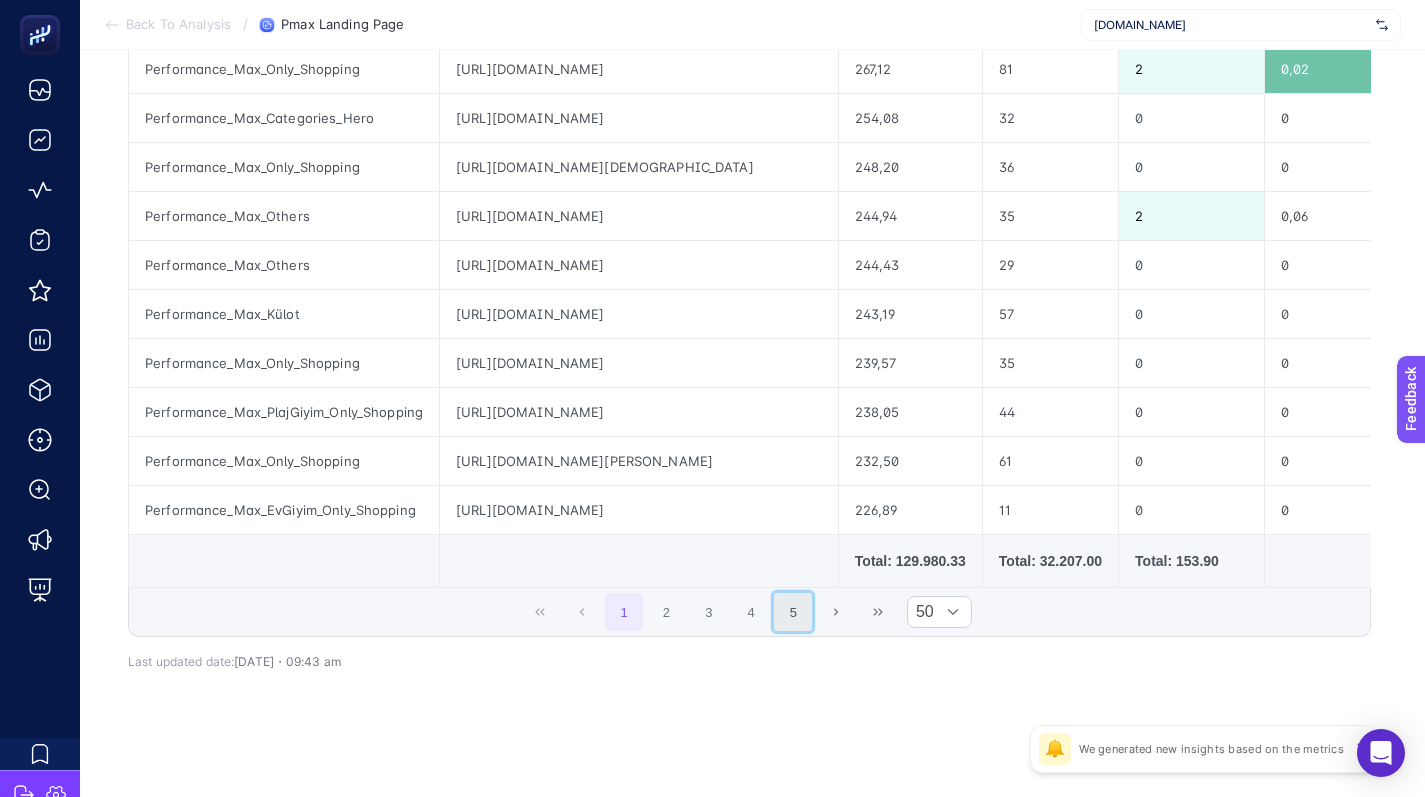 click on "5" 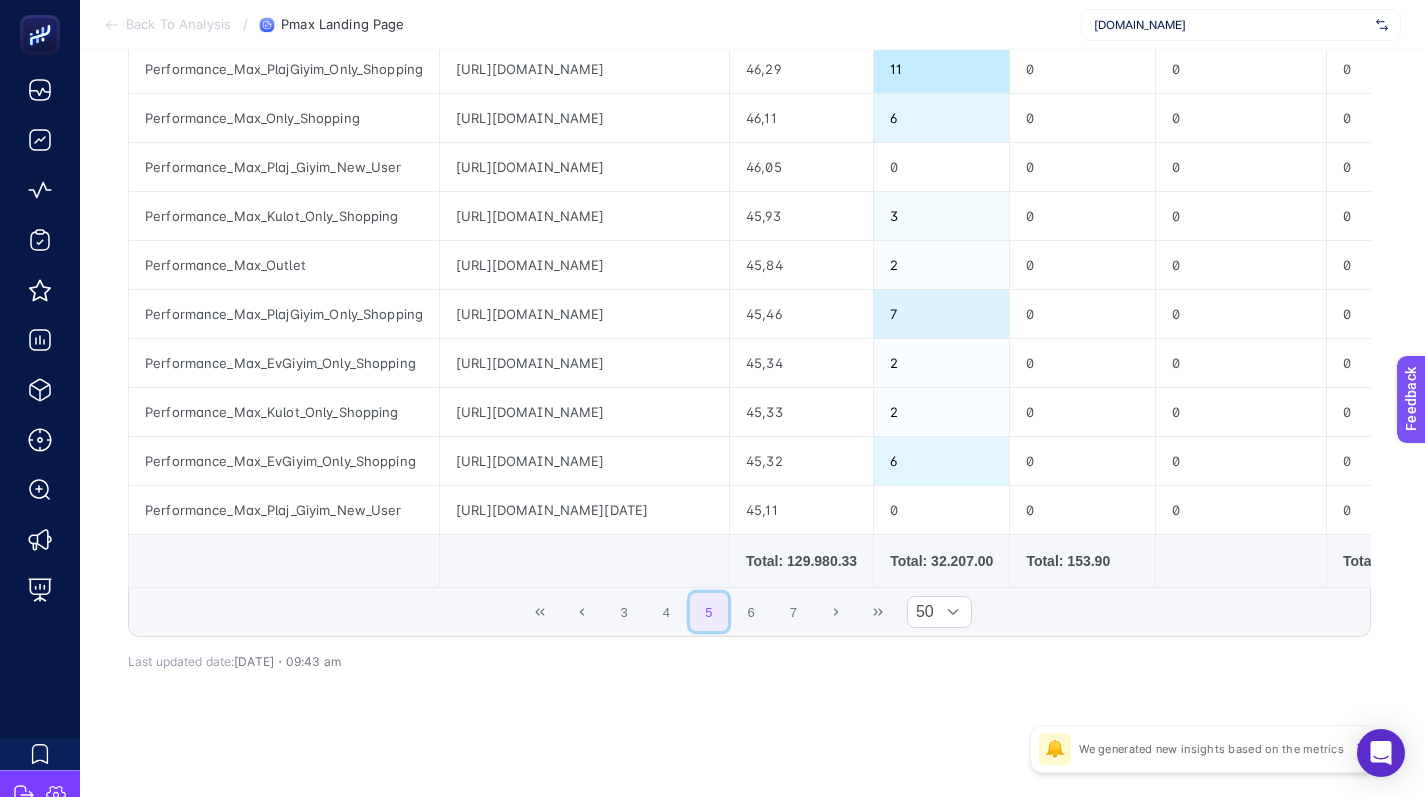 type 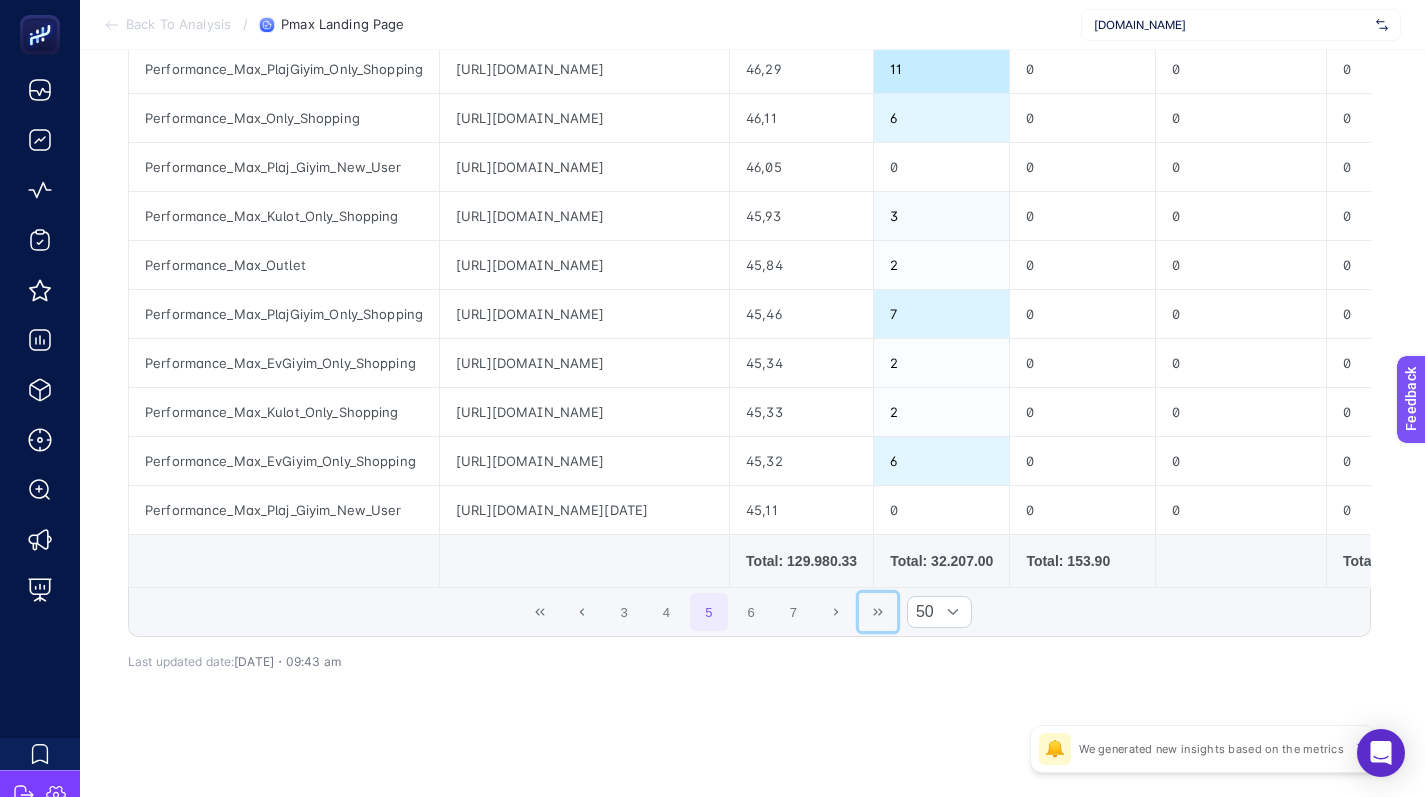 click 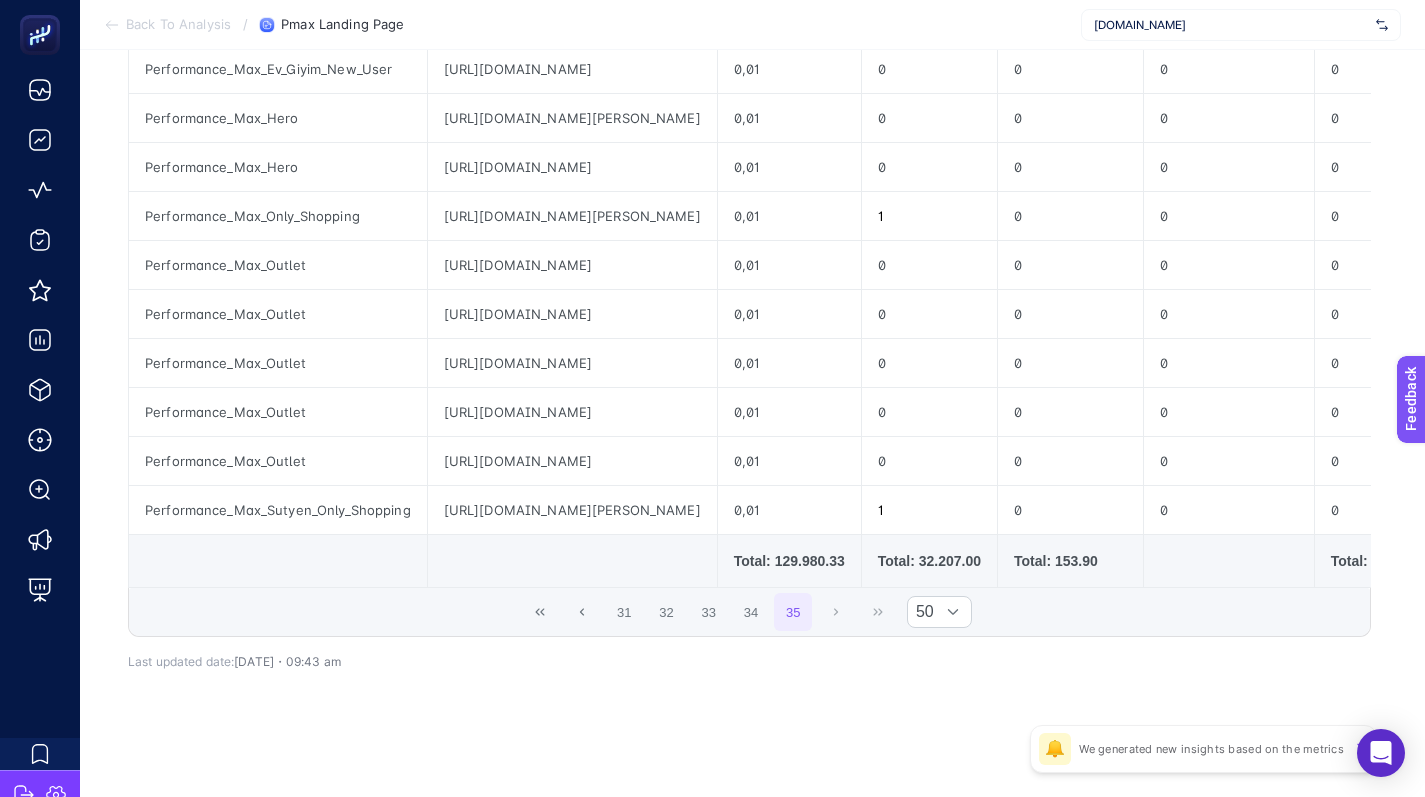 scroll, scrollTop: 439, scrollLeft: 9, axis: both 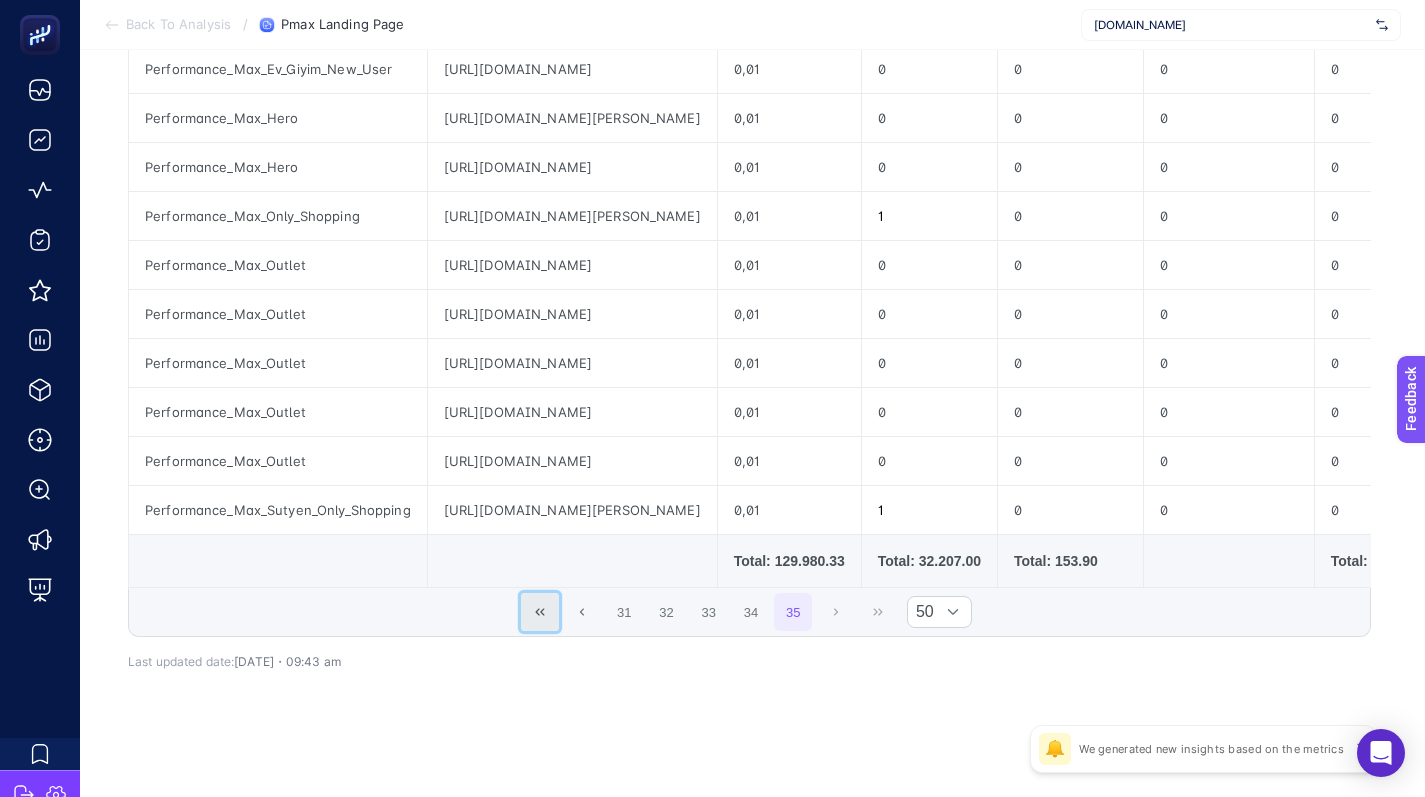 click 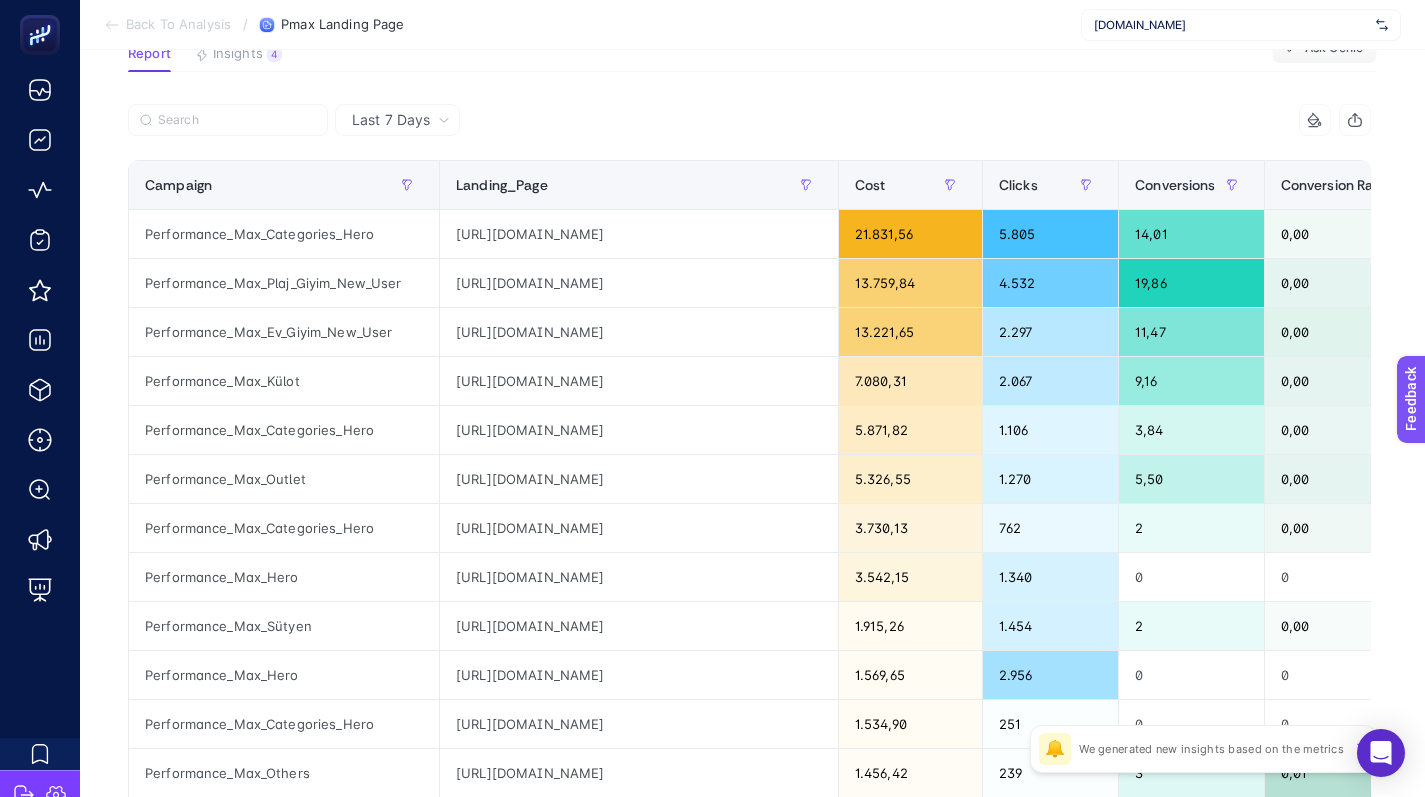 scroll, scrollTop: 0, scrollLeft: 9, axis: horizontal 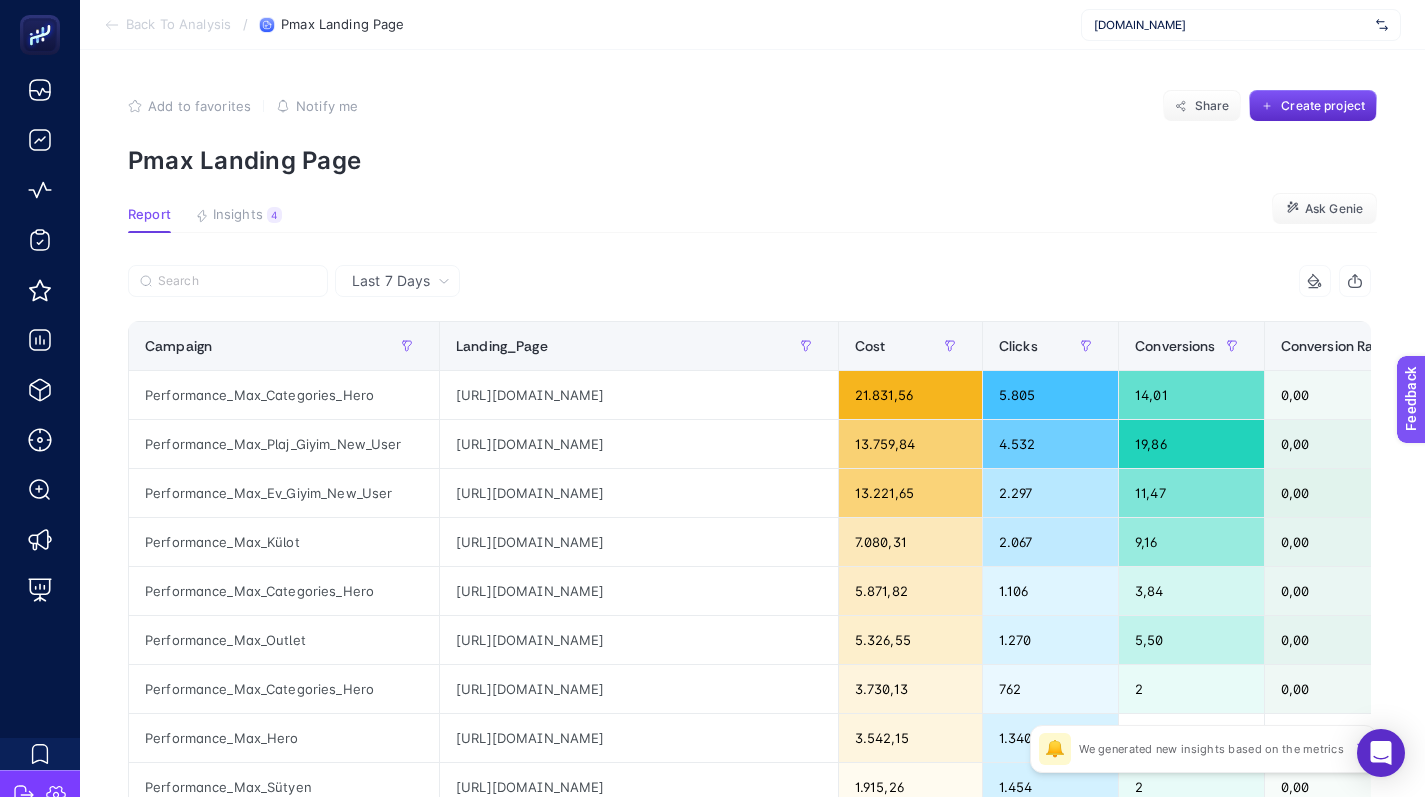 click on "Back To Analysis" at bounding box center (167, 25) 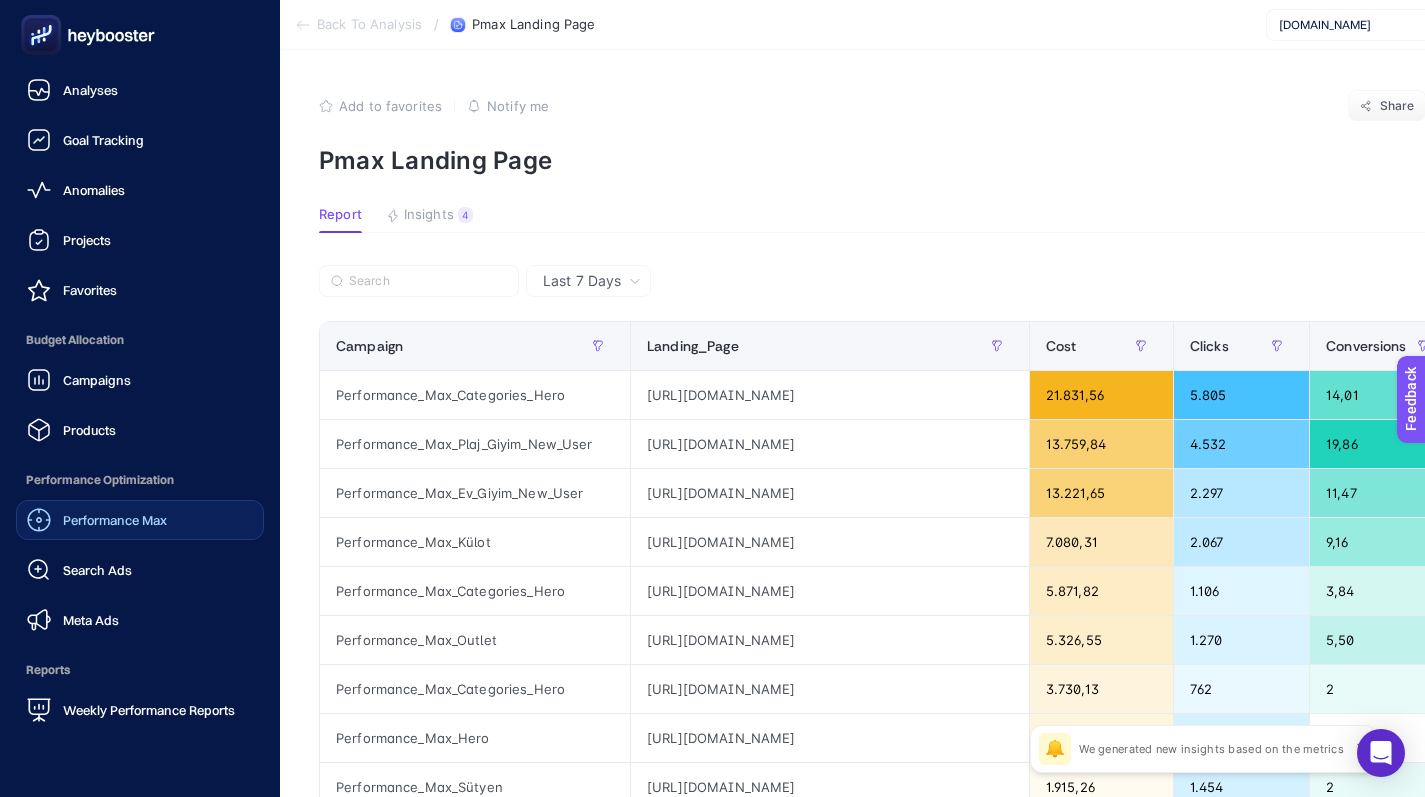 click on "Performance Max" at bounding box center [115, 520] 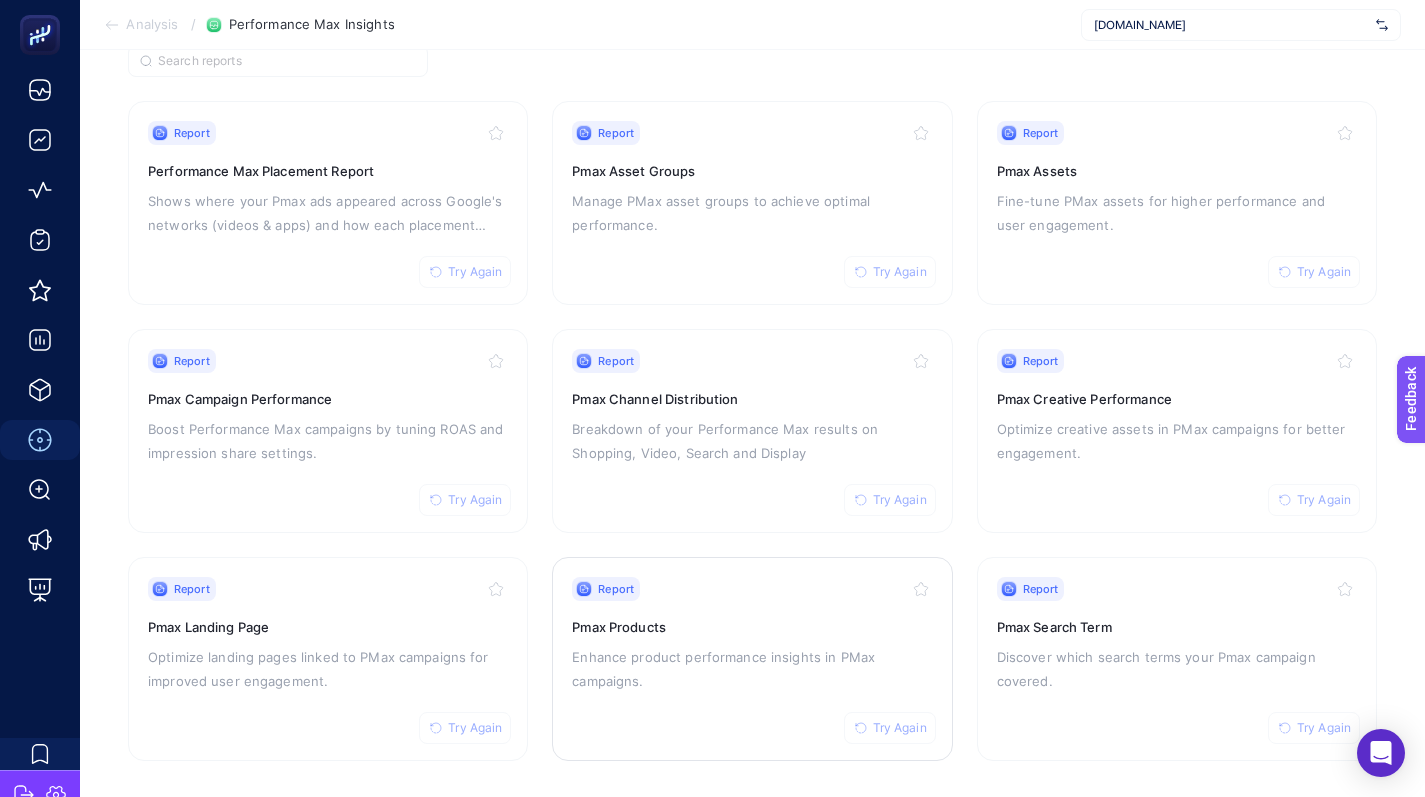 scroll, scrollTop: 184, scrollLeft: 0, axis: vertical 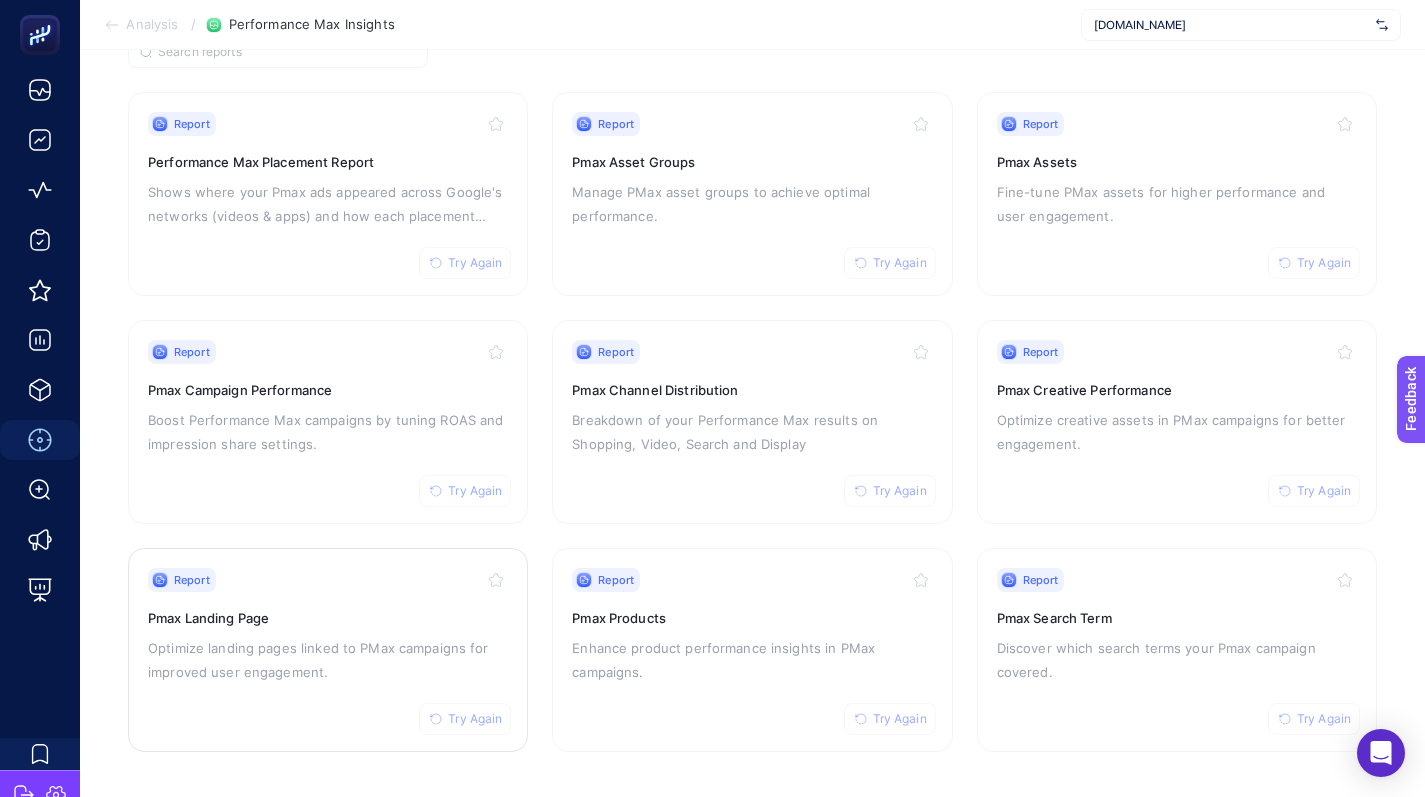 click on "Try Again" at bounding box center (475, 719) 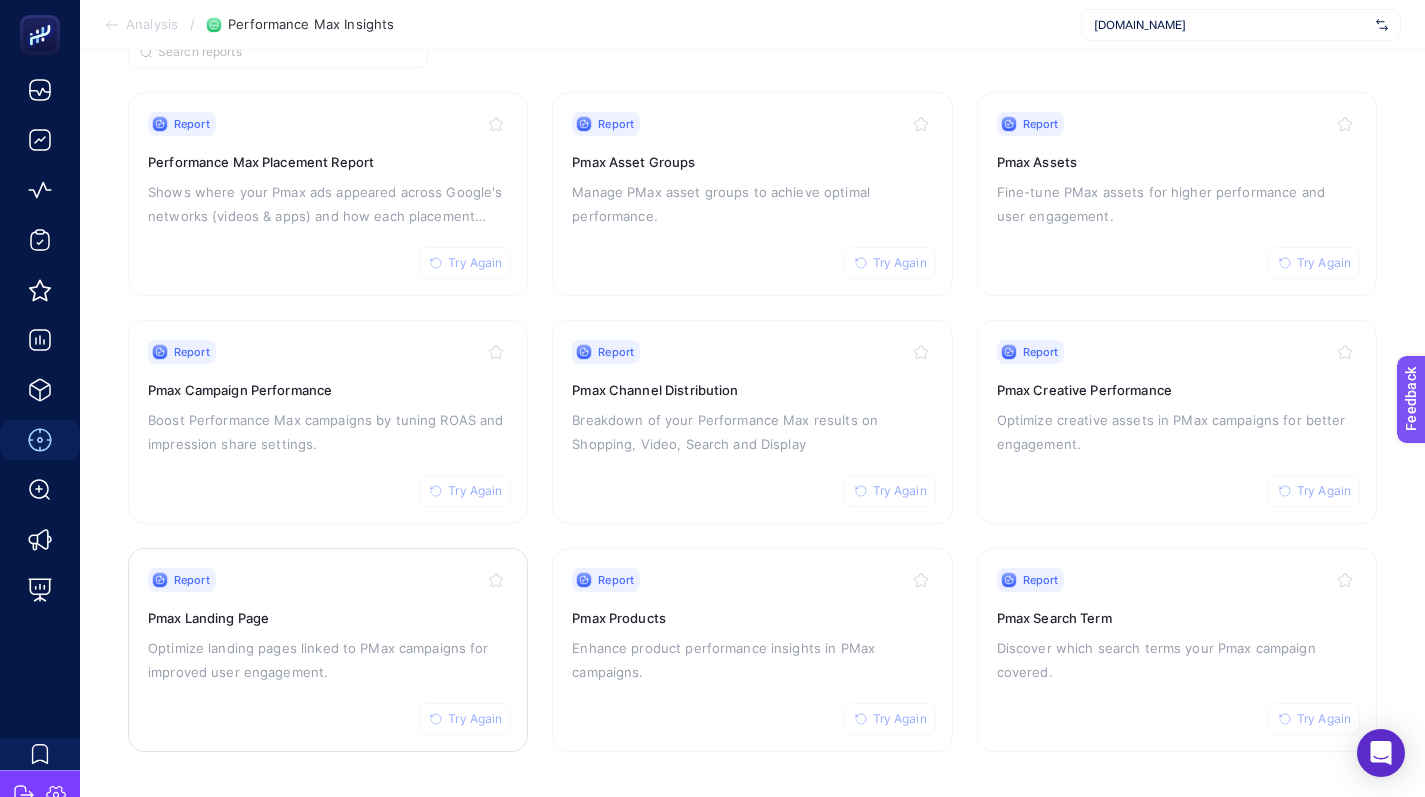 click on "Optimize landing pages linked to PMax campaigns for improved user engagement." at bounding box center [328, 660] 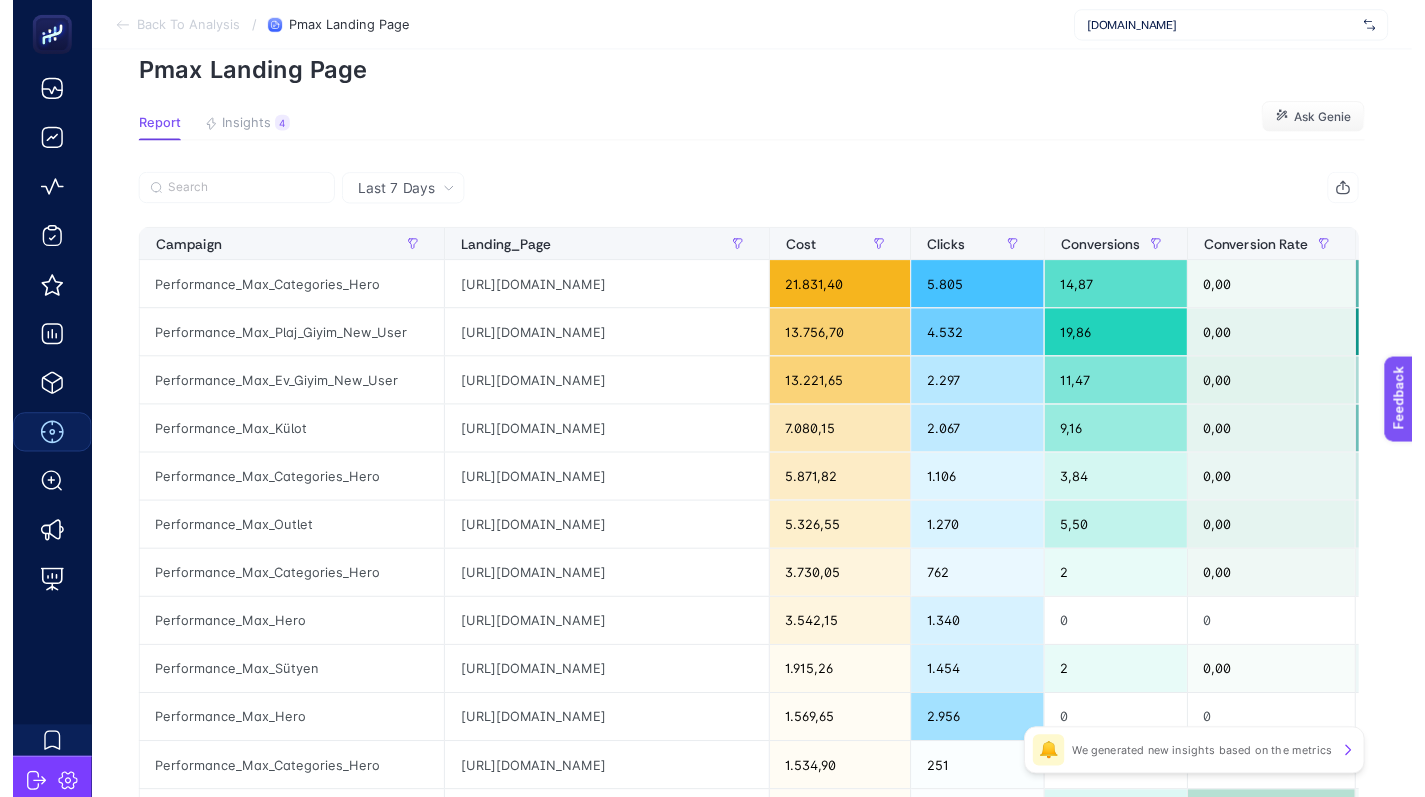 scroll, scrollTop: 0, scrollLeft: 0, axis: both 